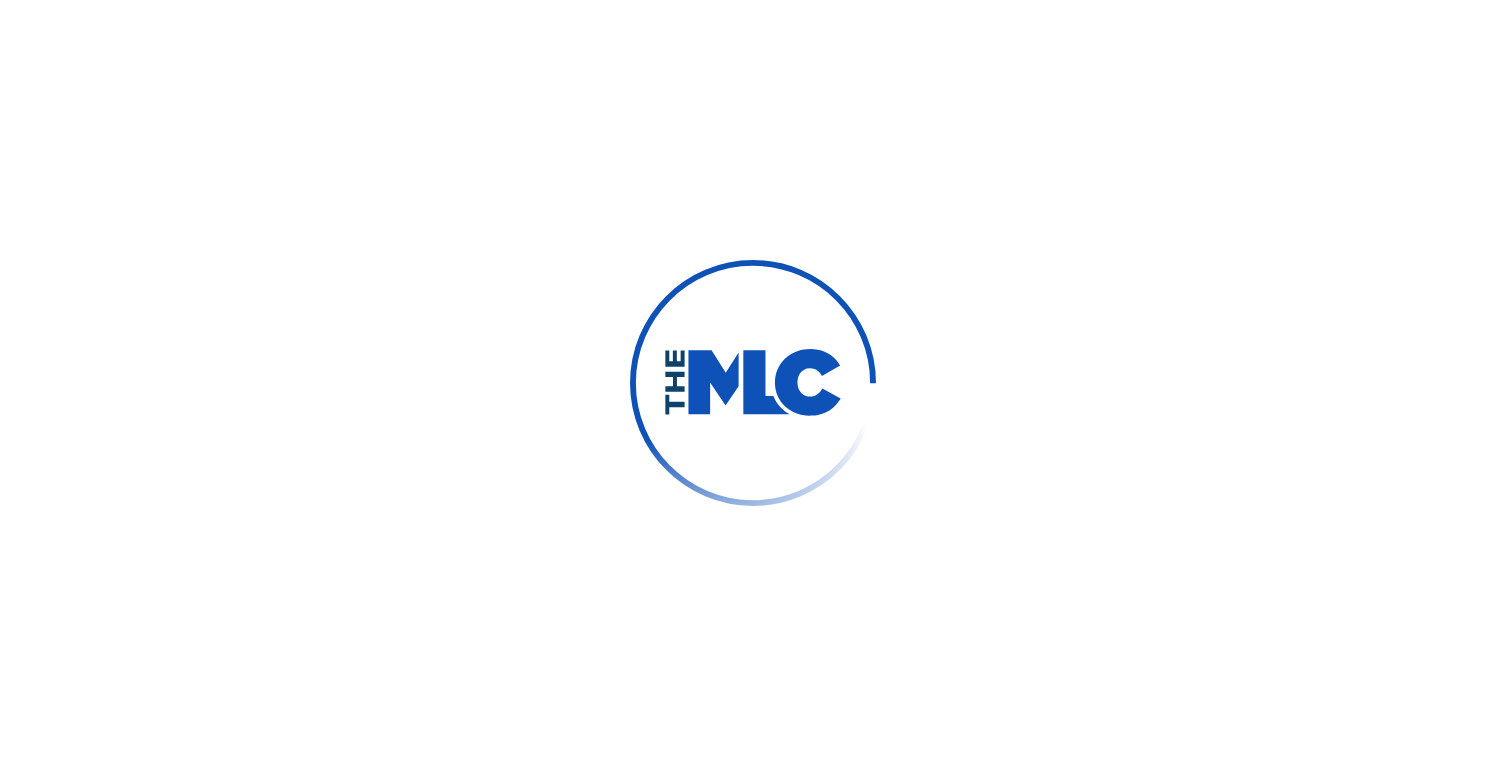 scroll, scrollTop: 0, scrollLeft: 0, axis: both 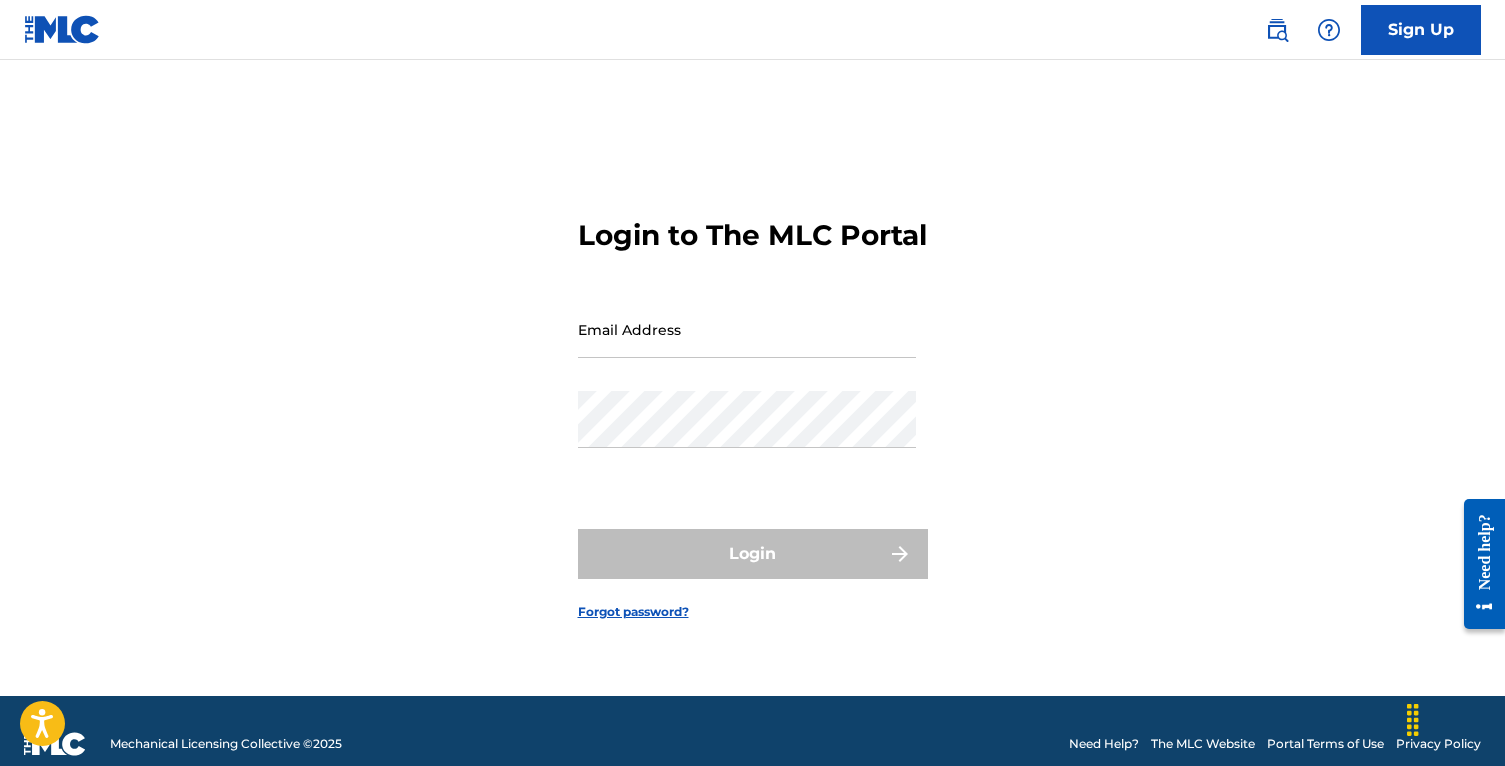 click on "Email Address" at bounding box center [747, 329] 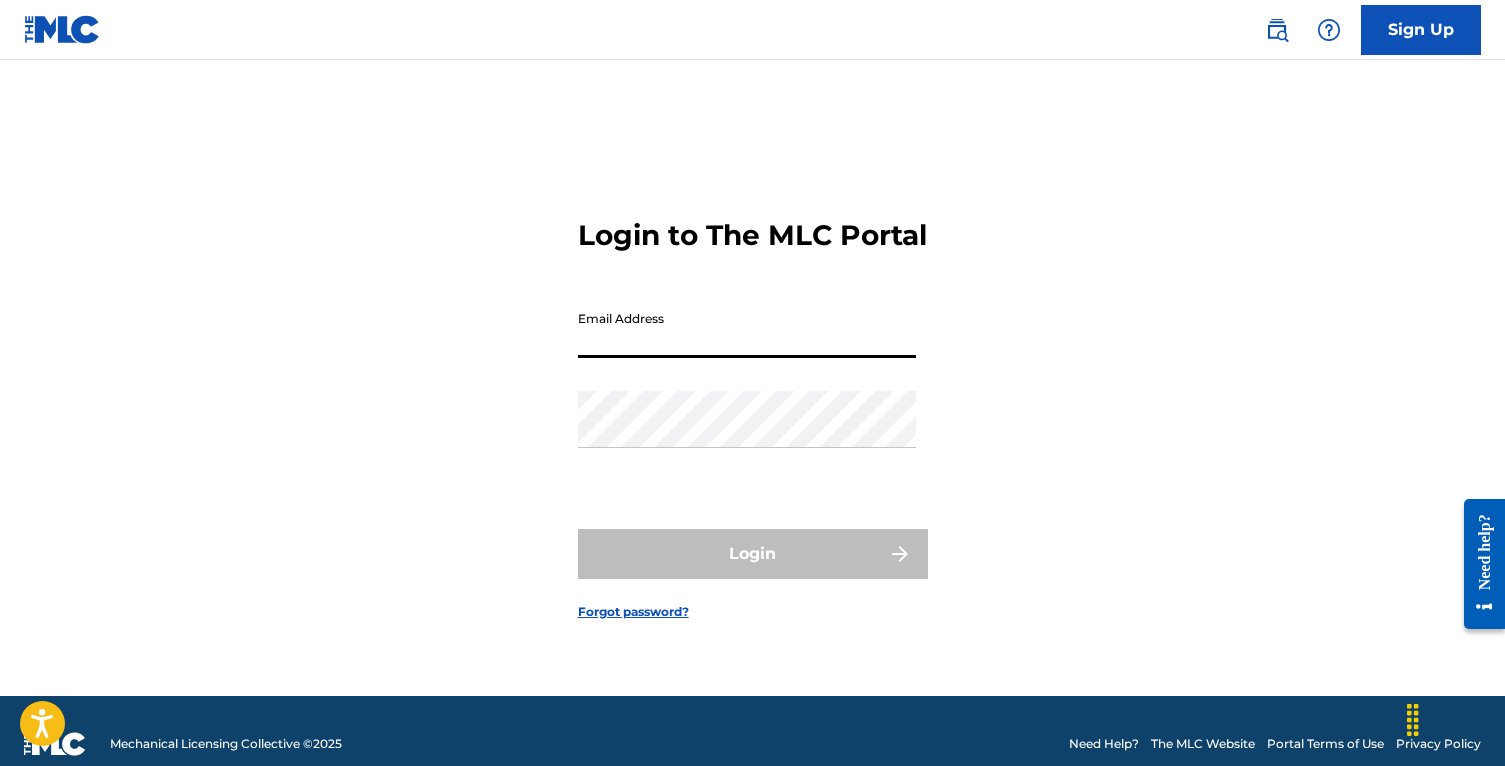 click on "Login to The MLC Portal Email Address Password Login Forgot password?" at bounding box center (753, 403) 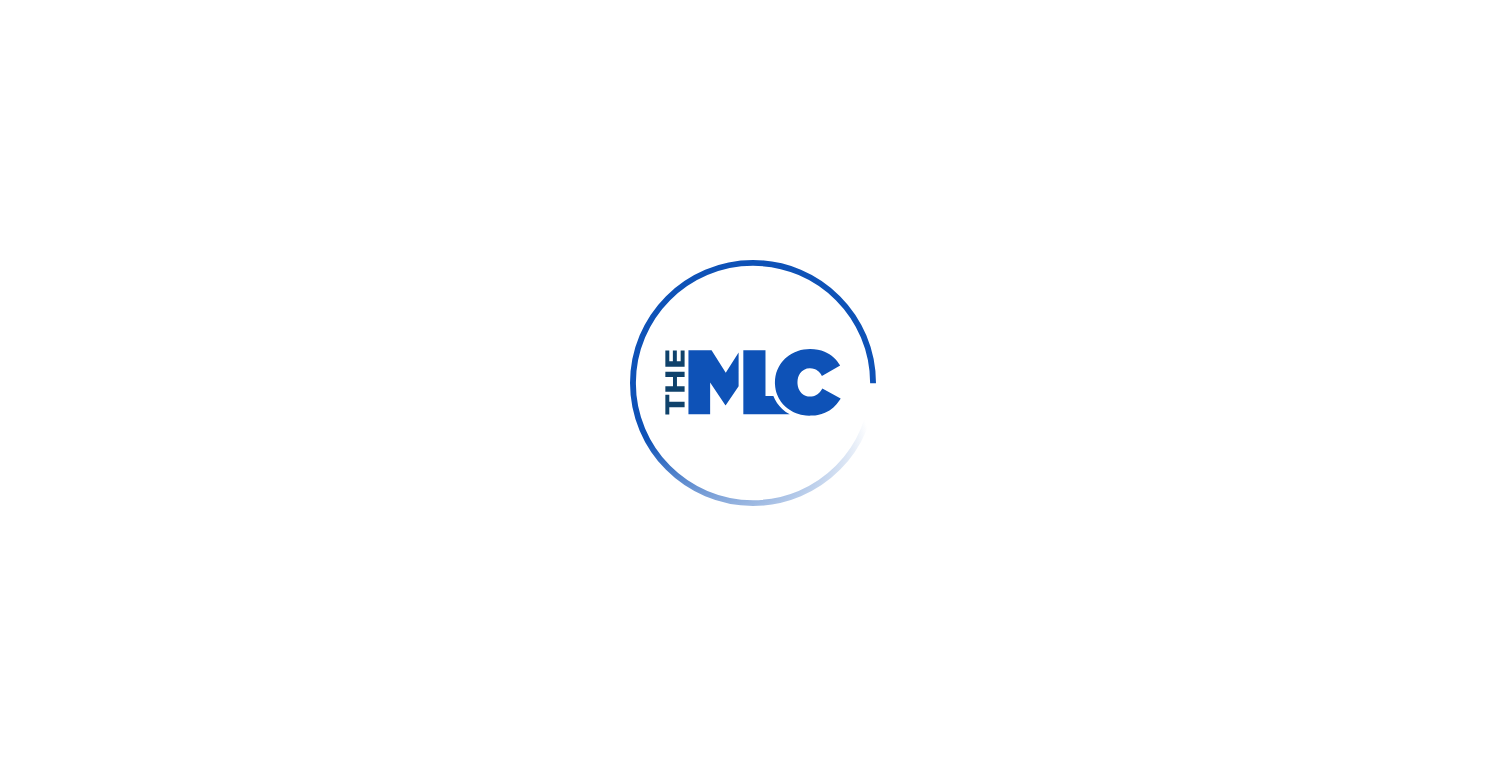 scroll, scrollTop: 0, scrollLeft: 0, axis: both 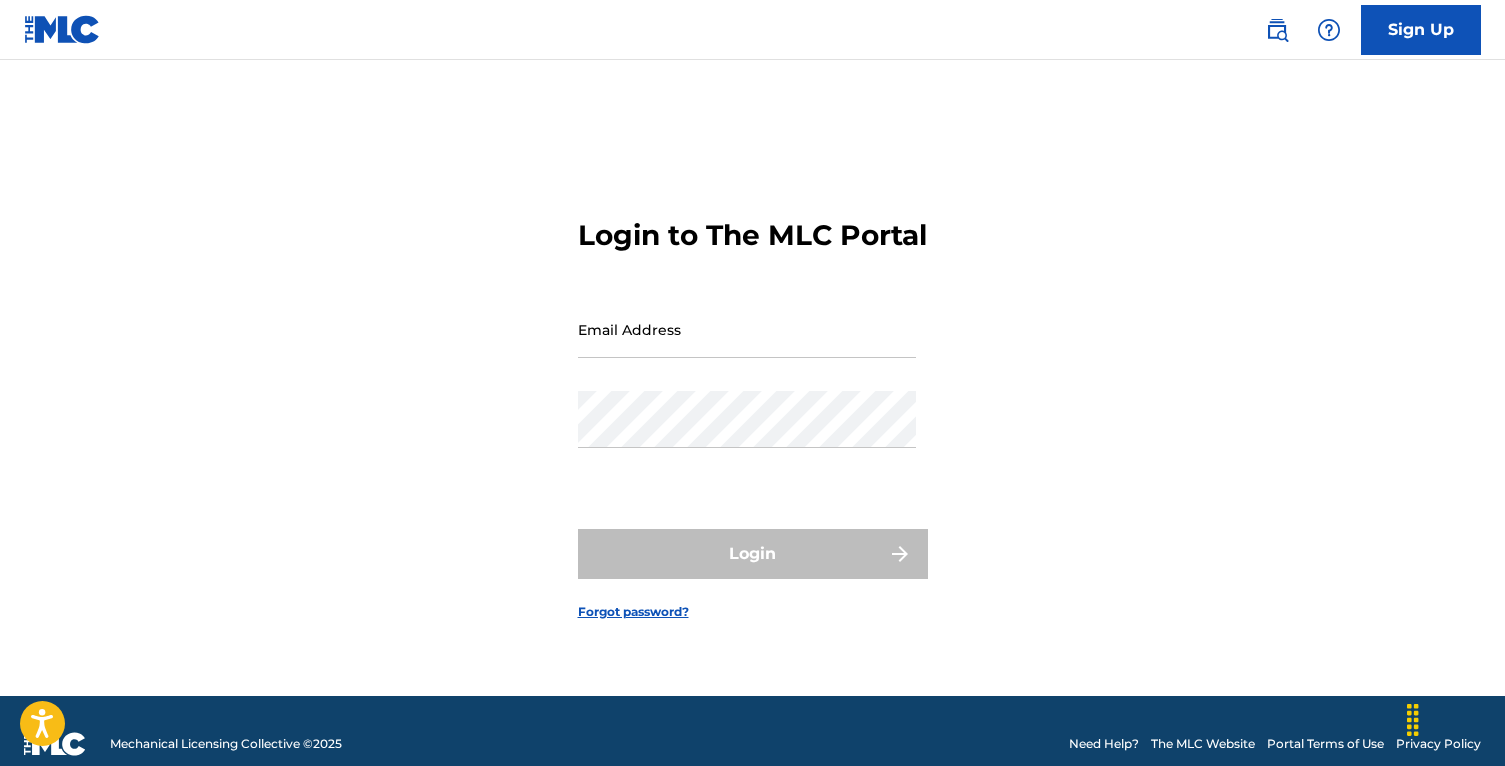 click on "Email Address" at bounding box center (747, 329) 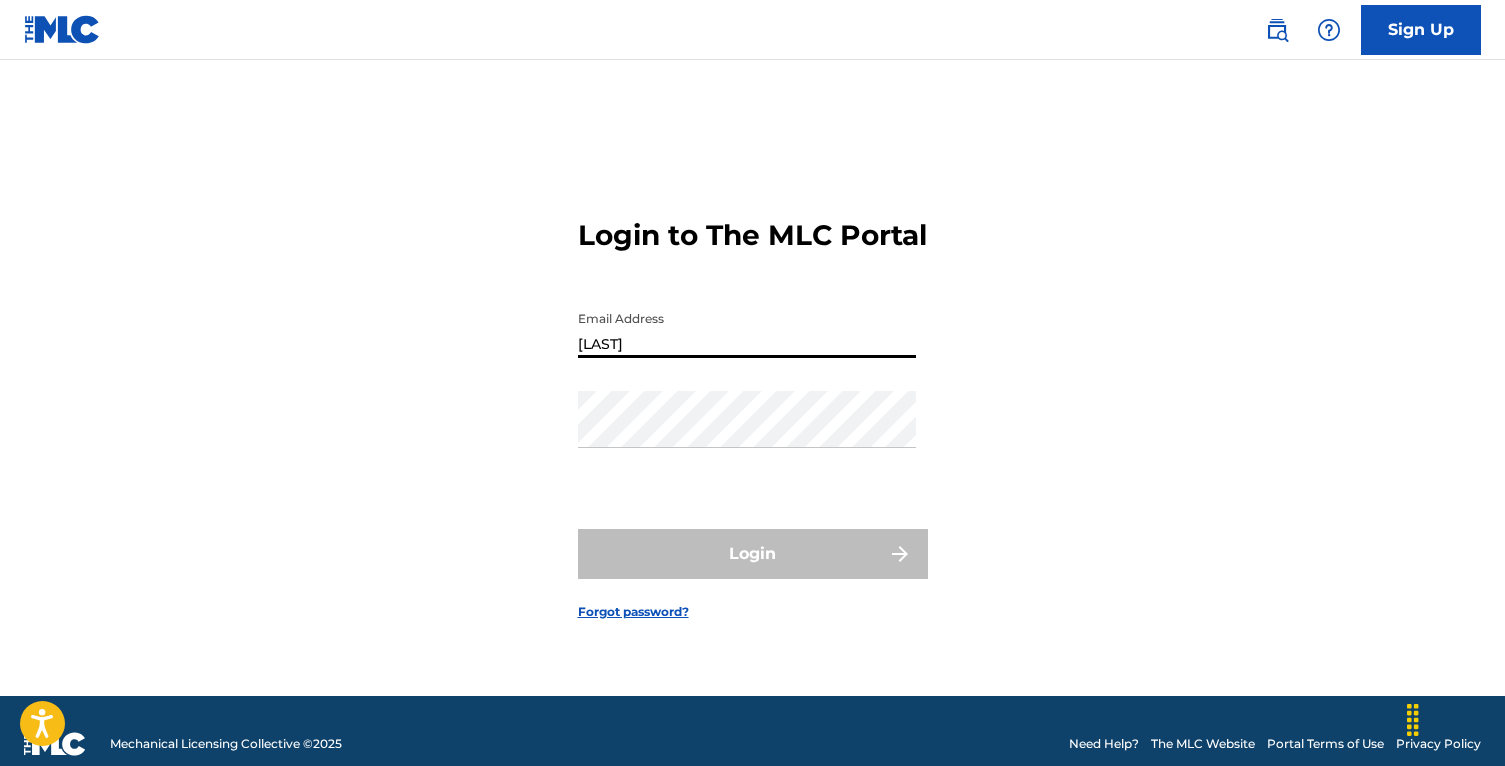 type on "blakeeanderton@gmail.com" 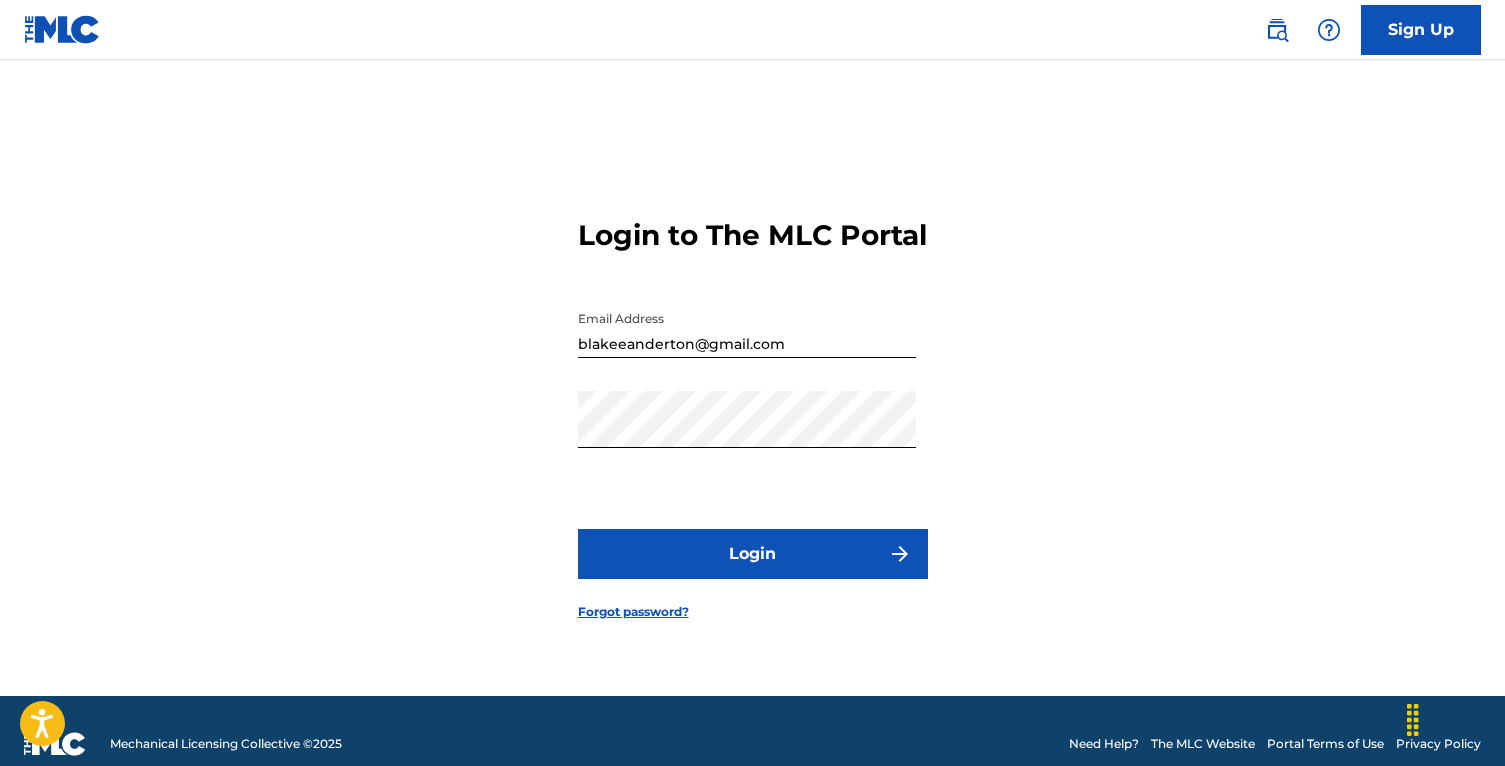 click on "Login" at bounding box center [753, 554] 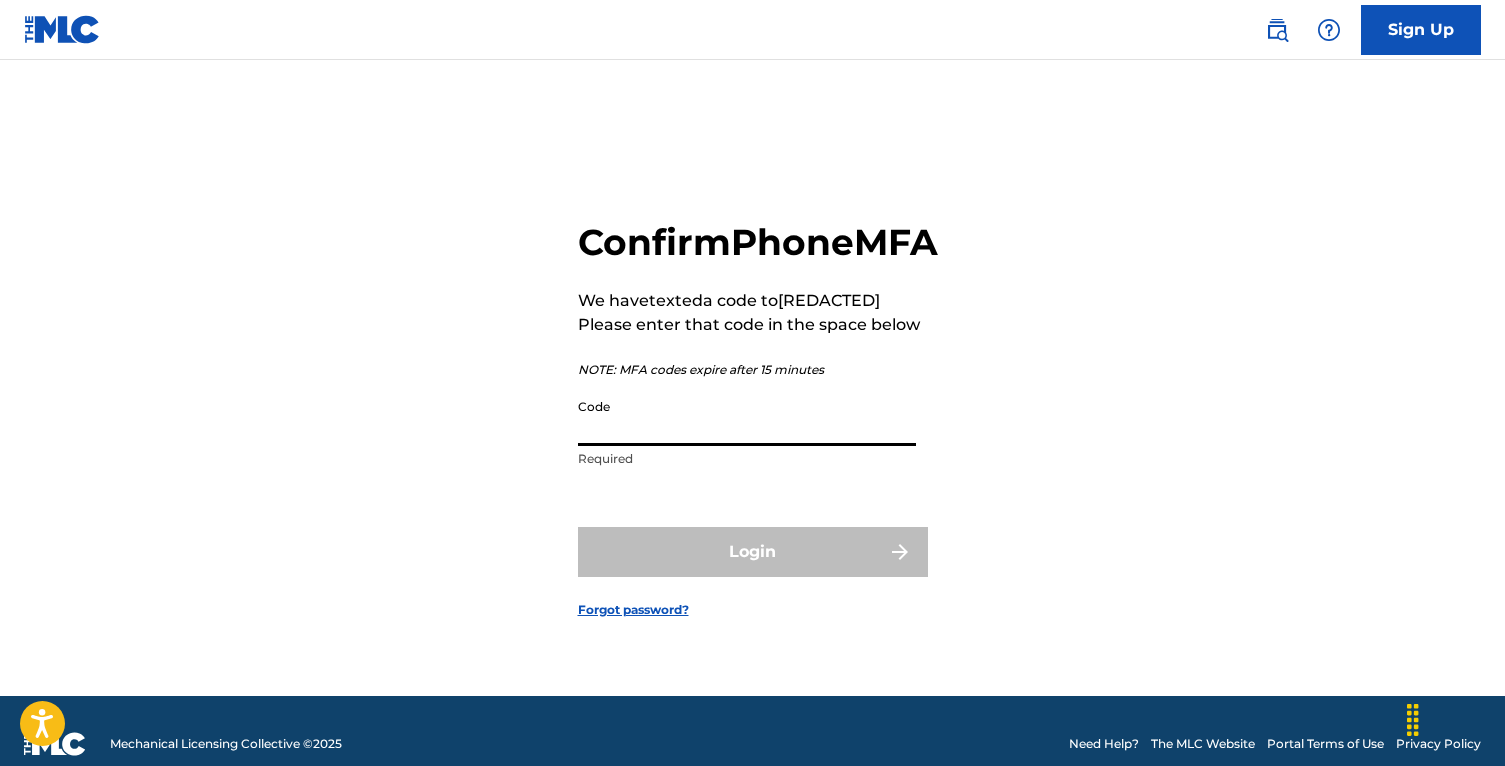 click on "Code" at bounding box center (747, 417) 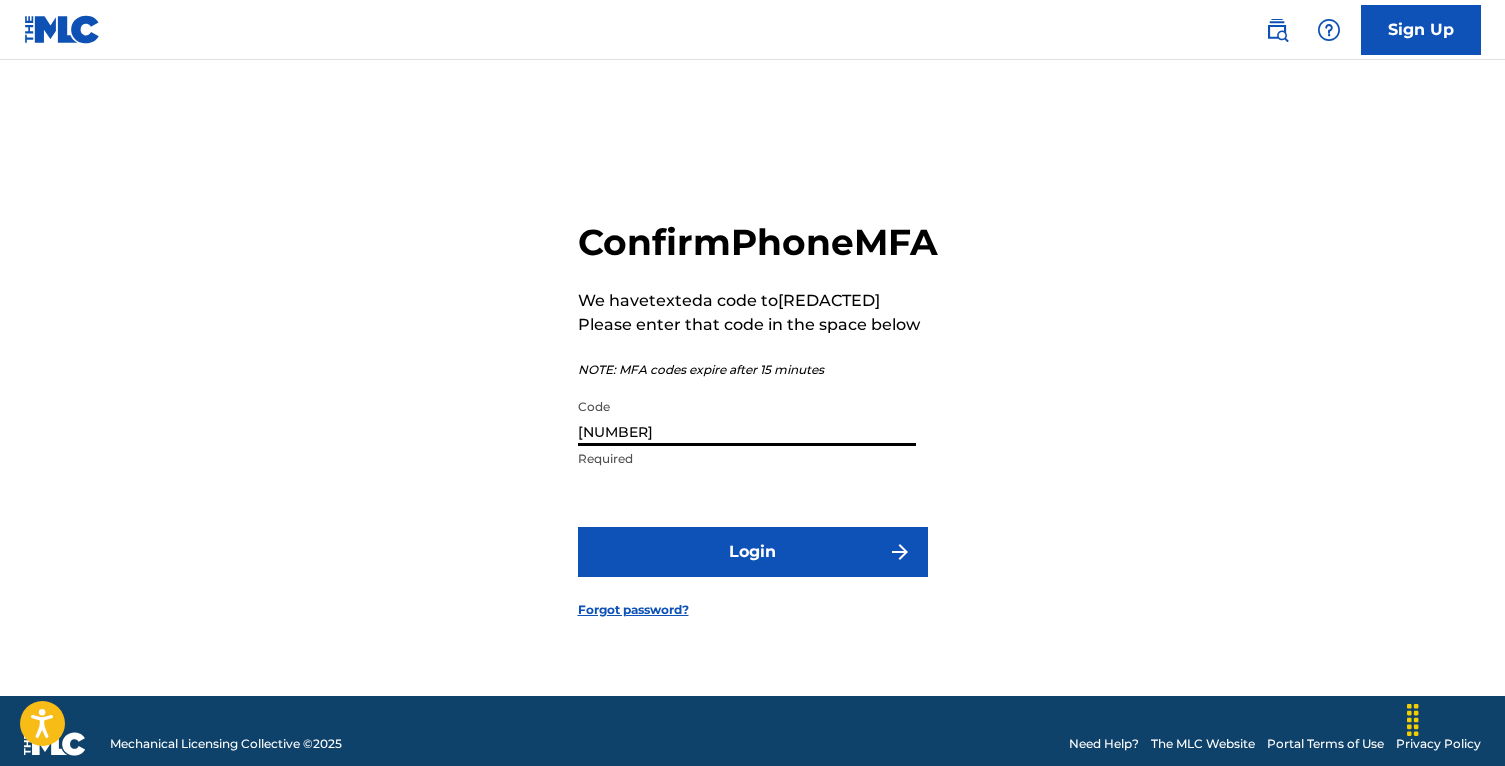 type on "[NUMBER]" 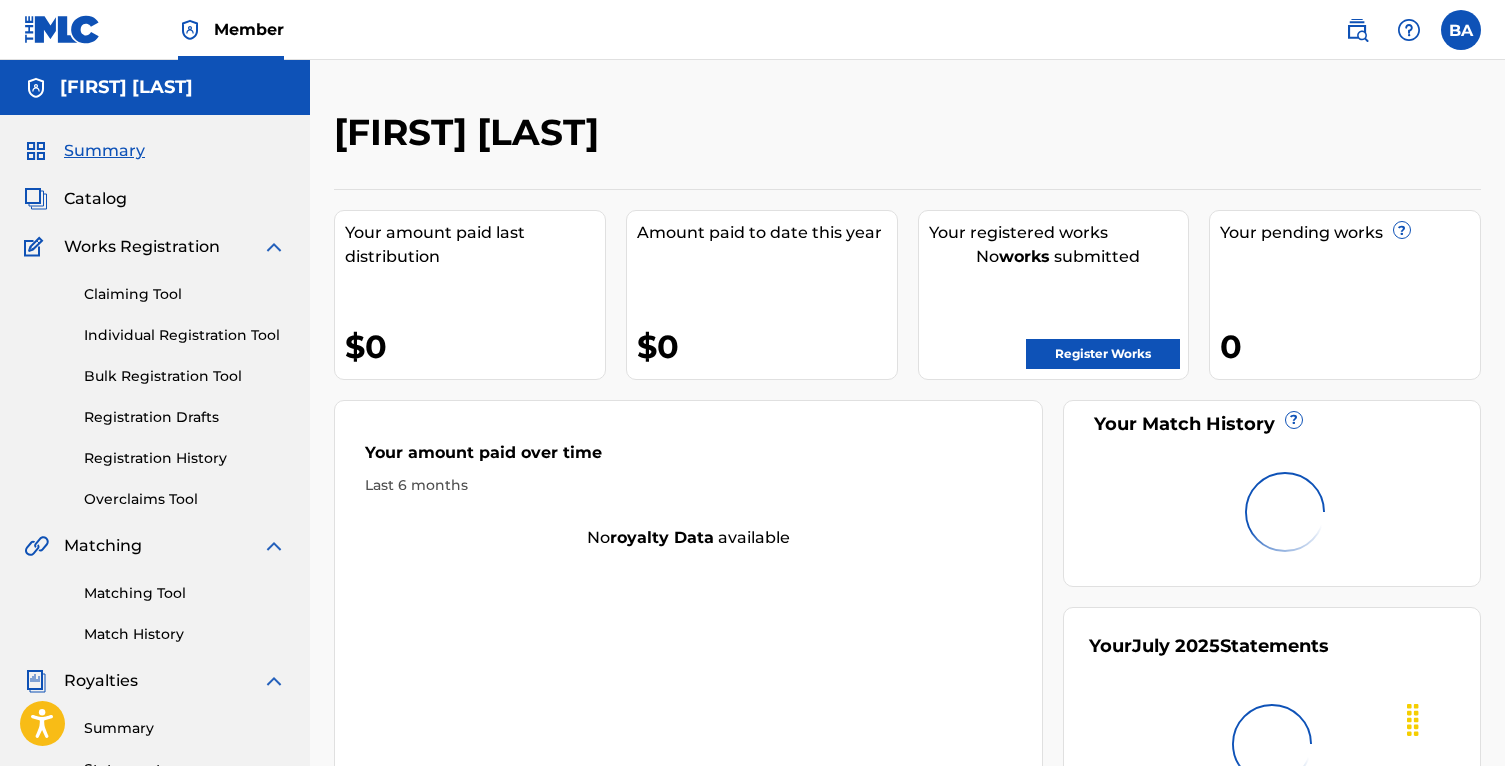 scroll, scrollTop: 0, scrollLeft: 0, axis: both 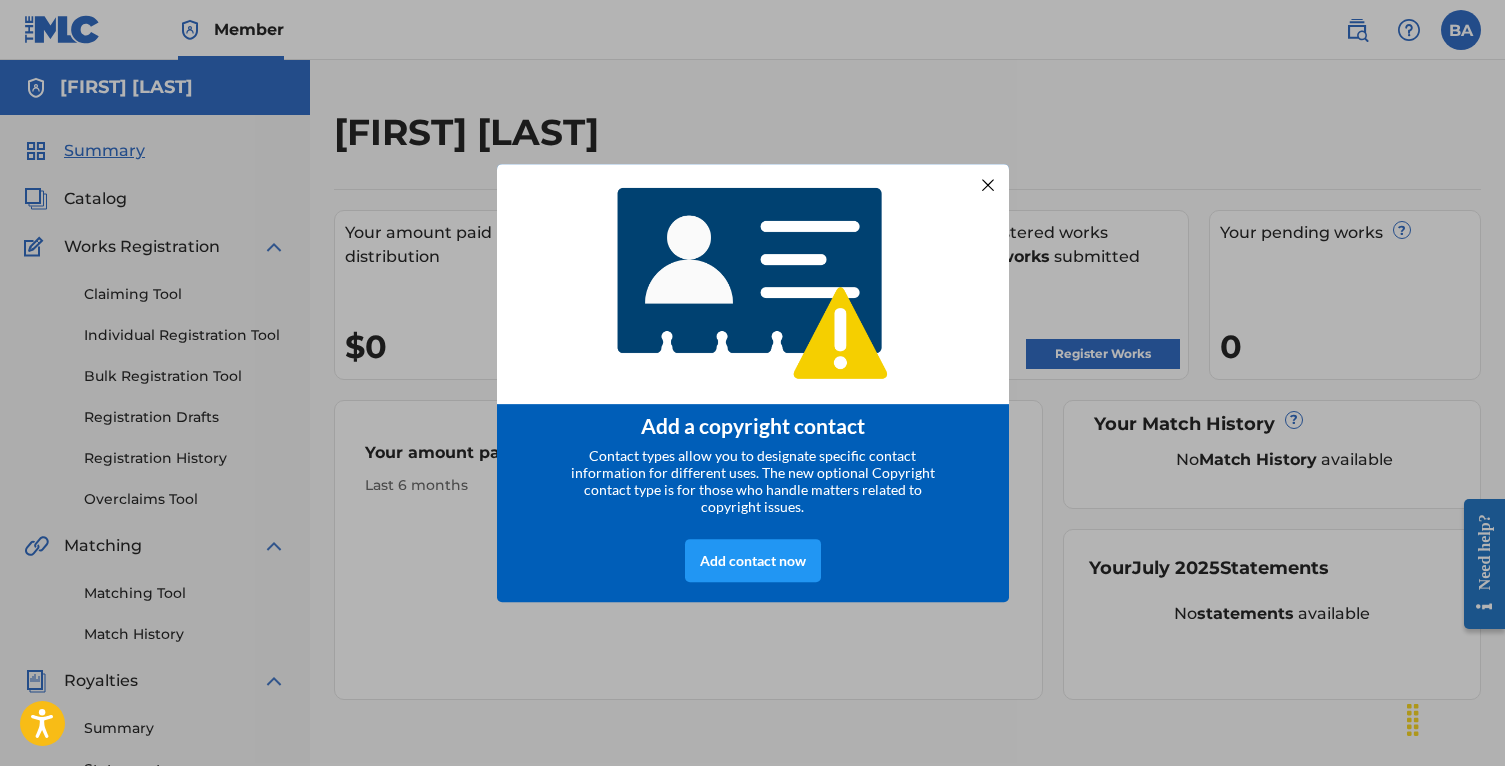 click on "Add a copyright contact
Contact types allow you to designate specific contact information for different uses. The new optional Copyright contact type is for those who handle matters related to copyright issues.
Add contact now" at bounding box center (752, 383) 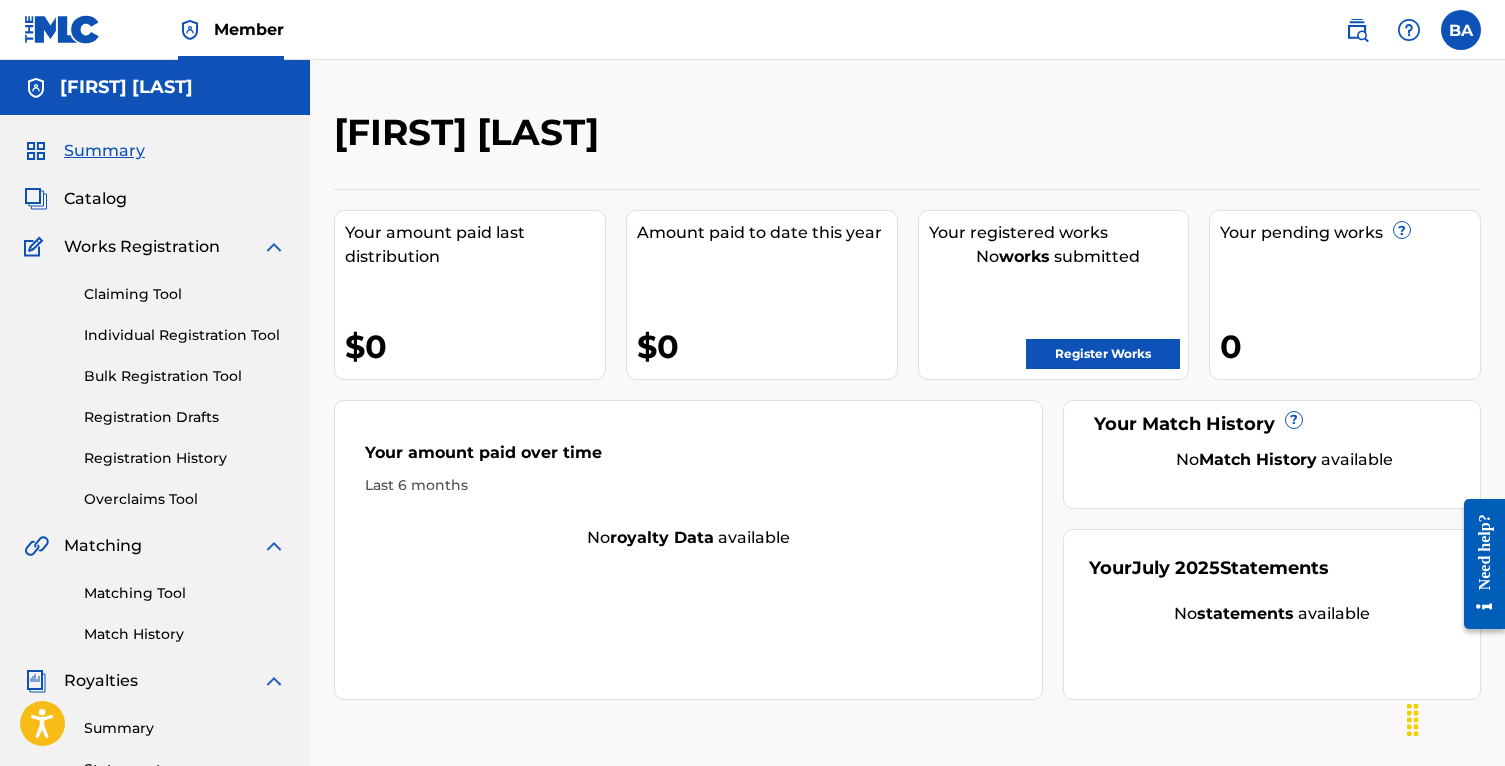 click on "Register Works" at bounding box center (1103, 354) 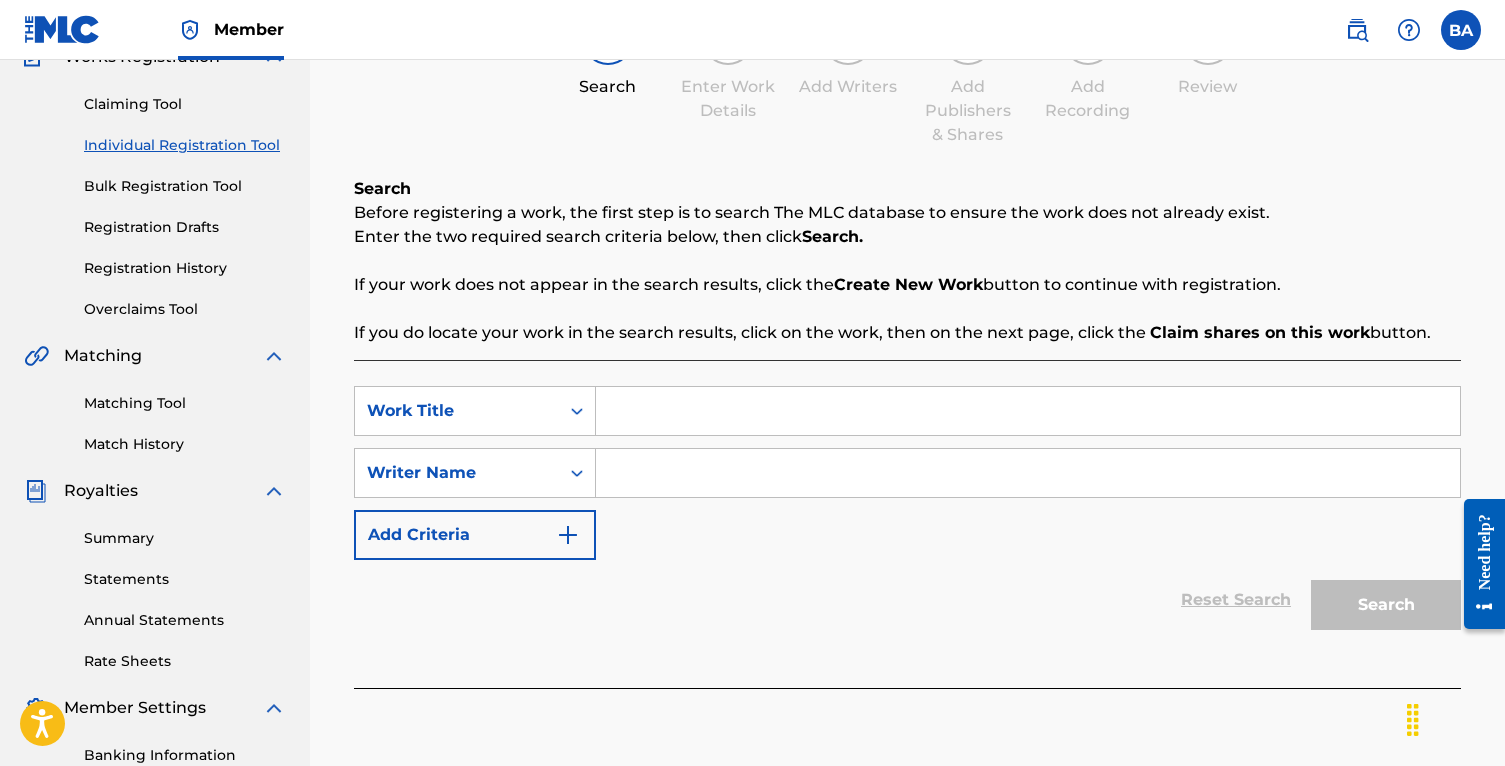 scroll, scrollTop: 200, scrollLeft: 0, axis: vertical 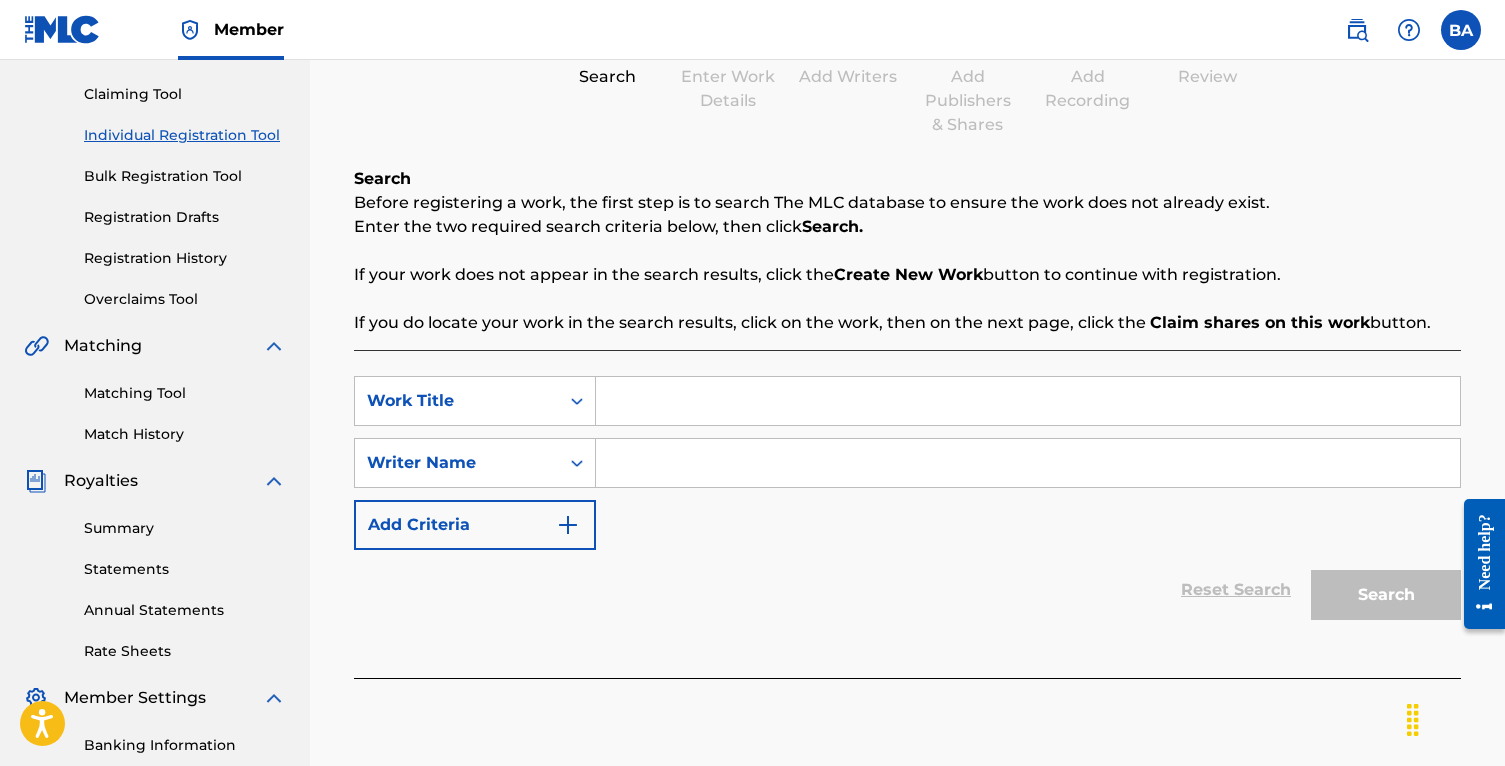 click at bounding box center (1028, 401) 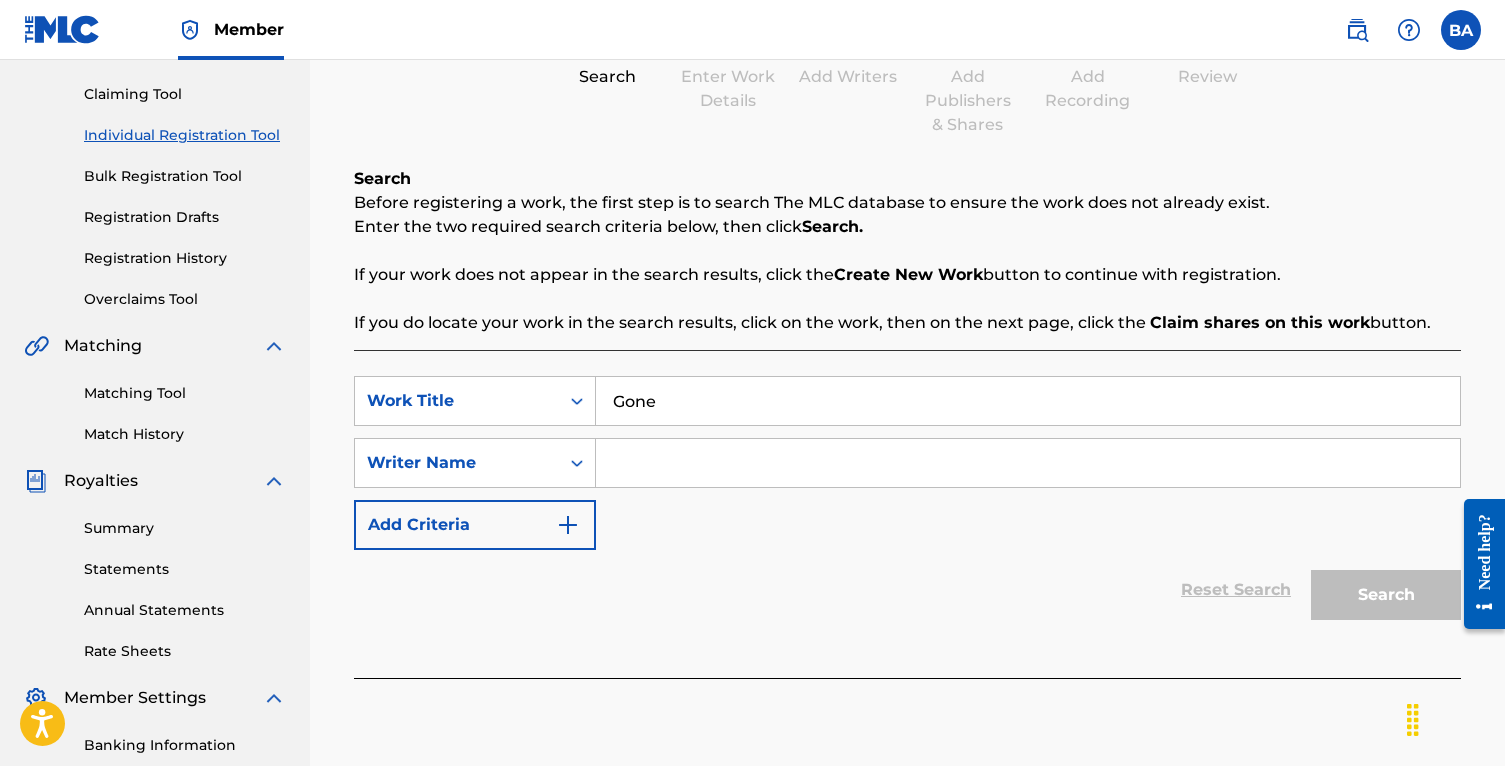 type on "Gone" 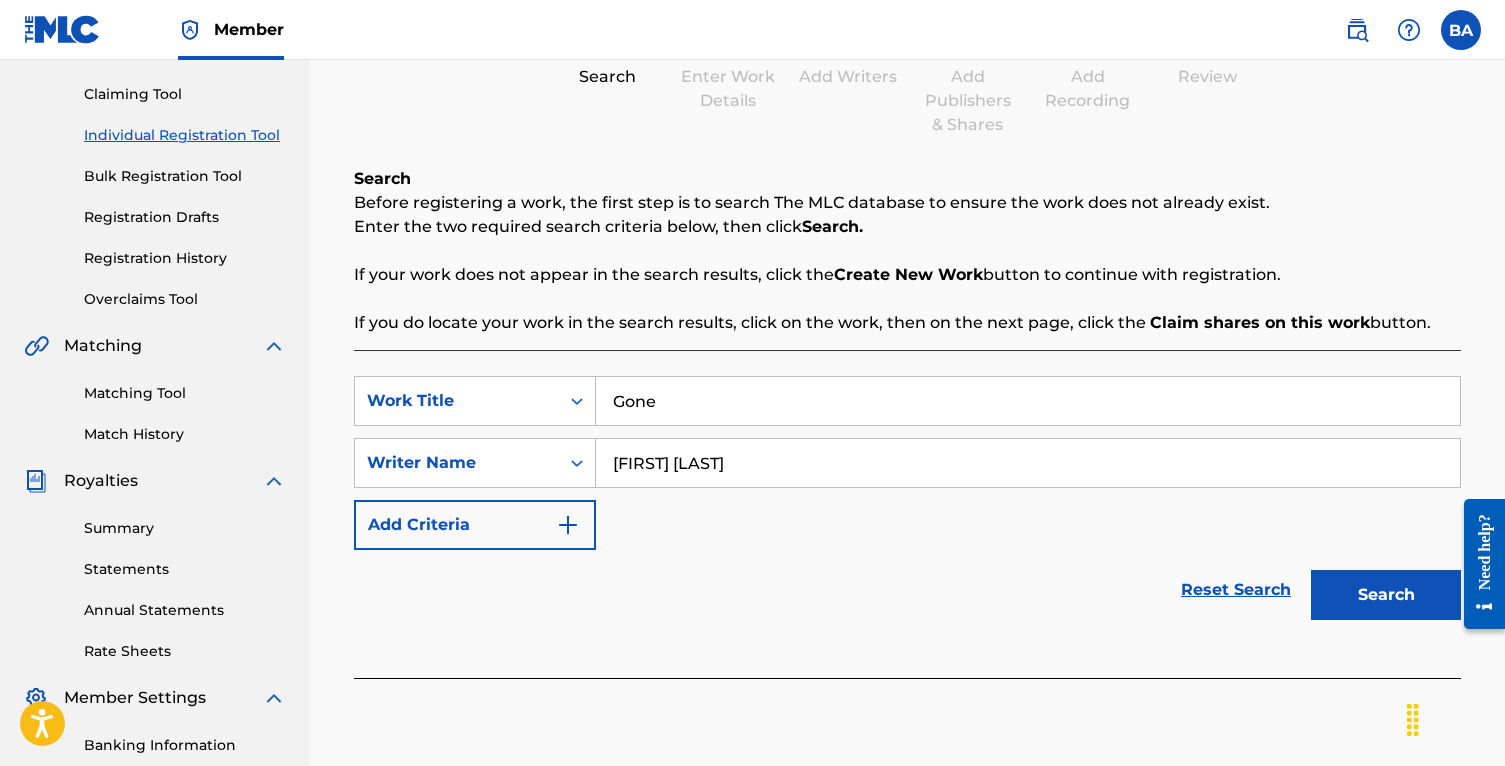 type on "[FIRST] [LAST]" 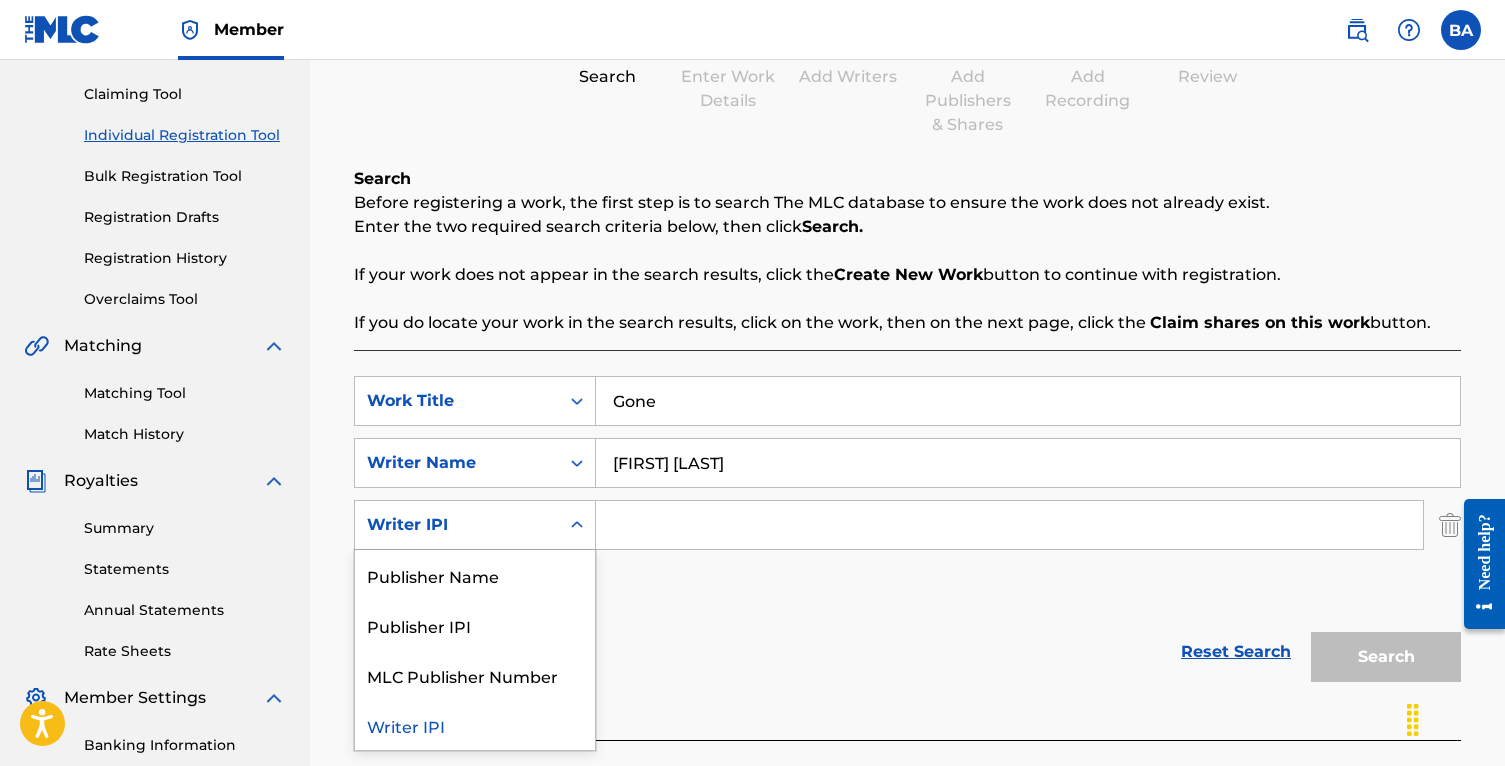 click 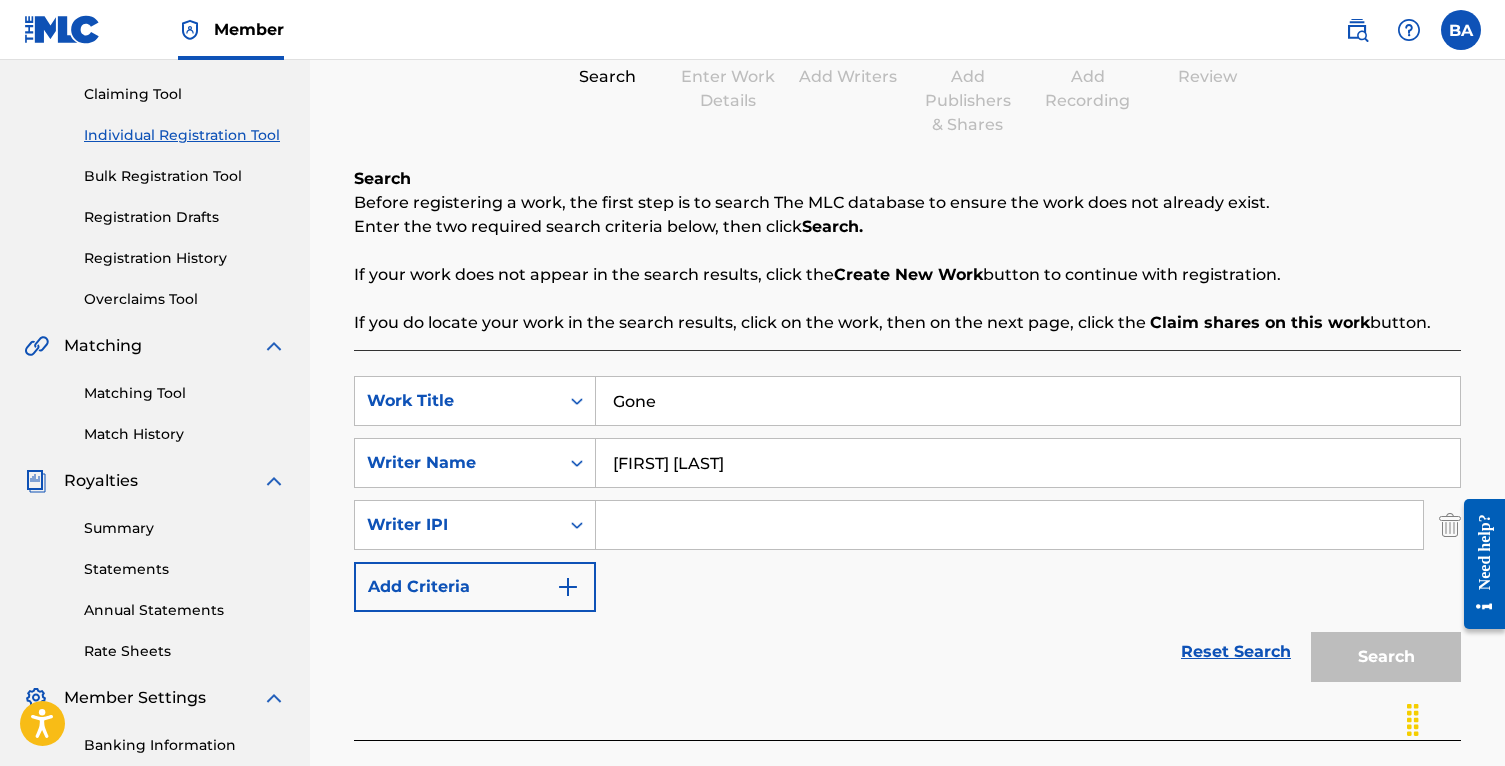 click at bounding box center (1009, 525) 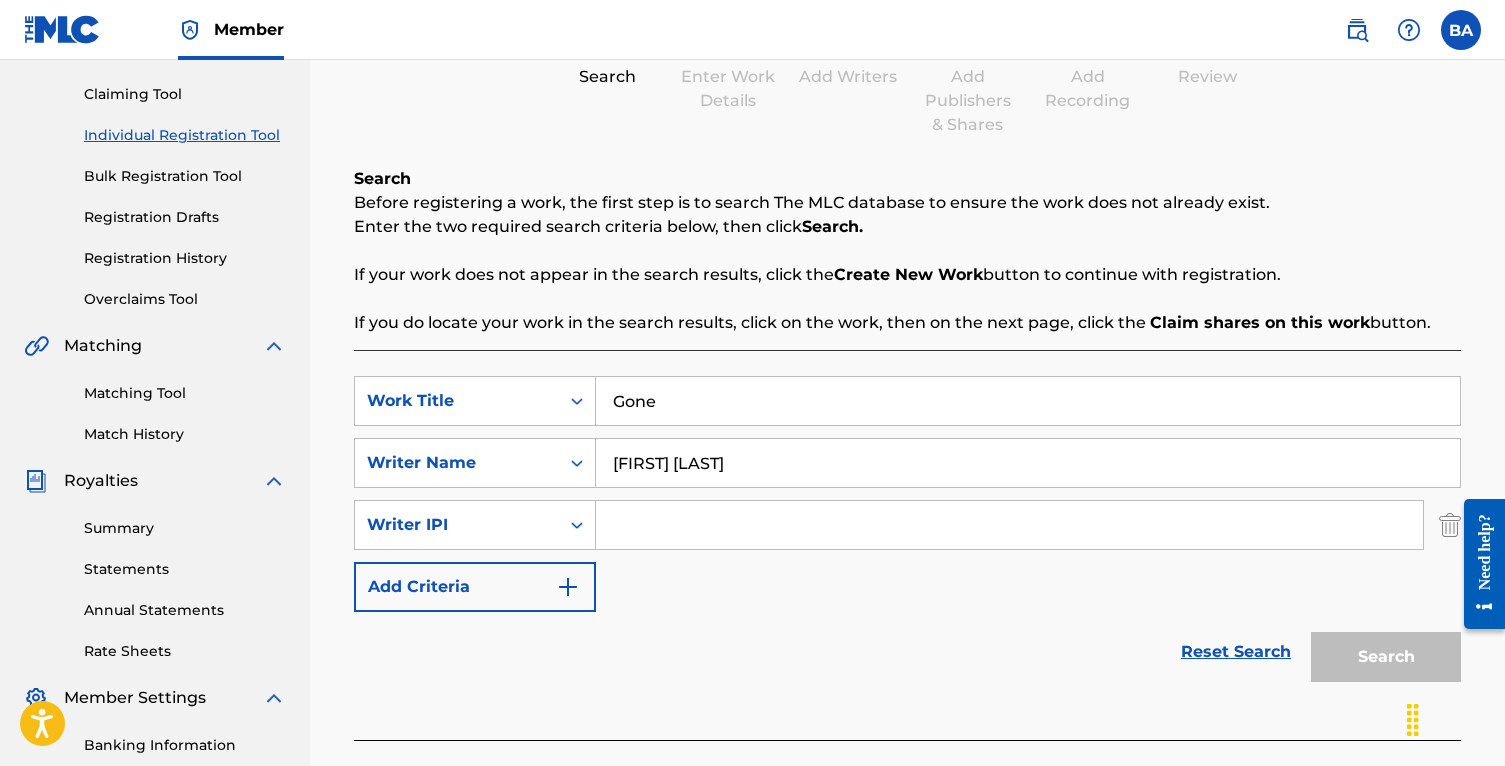 click on "SearchWithCriteria2217ec94-5968-4e1b-b154-4ccfe889758e Work Title Gone SearchWithCriteria41f7259a-0ca4-4b06-a21f-7e4994b9ebb4 Writer Name [FIRST] [LAST] SearchWithCriteriab2aeb691-1f2c-4ac6-b10b-a04a2d06cb99 Writer IPI Add Criteria" at bounding box center (907, 494) 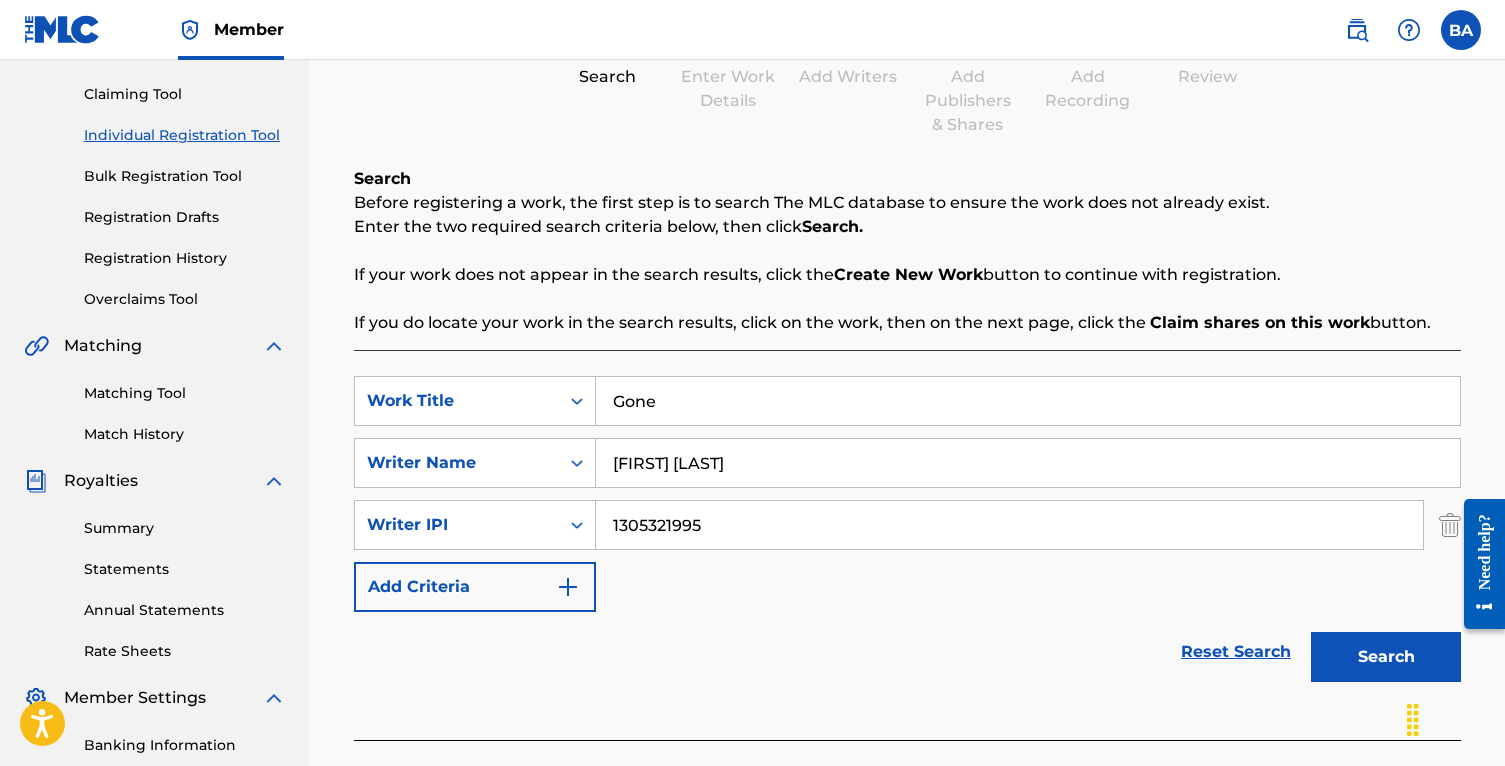 type on "1305321995" 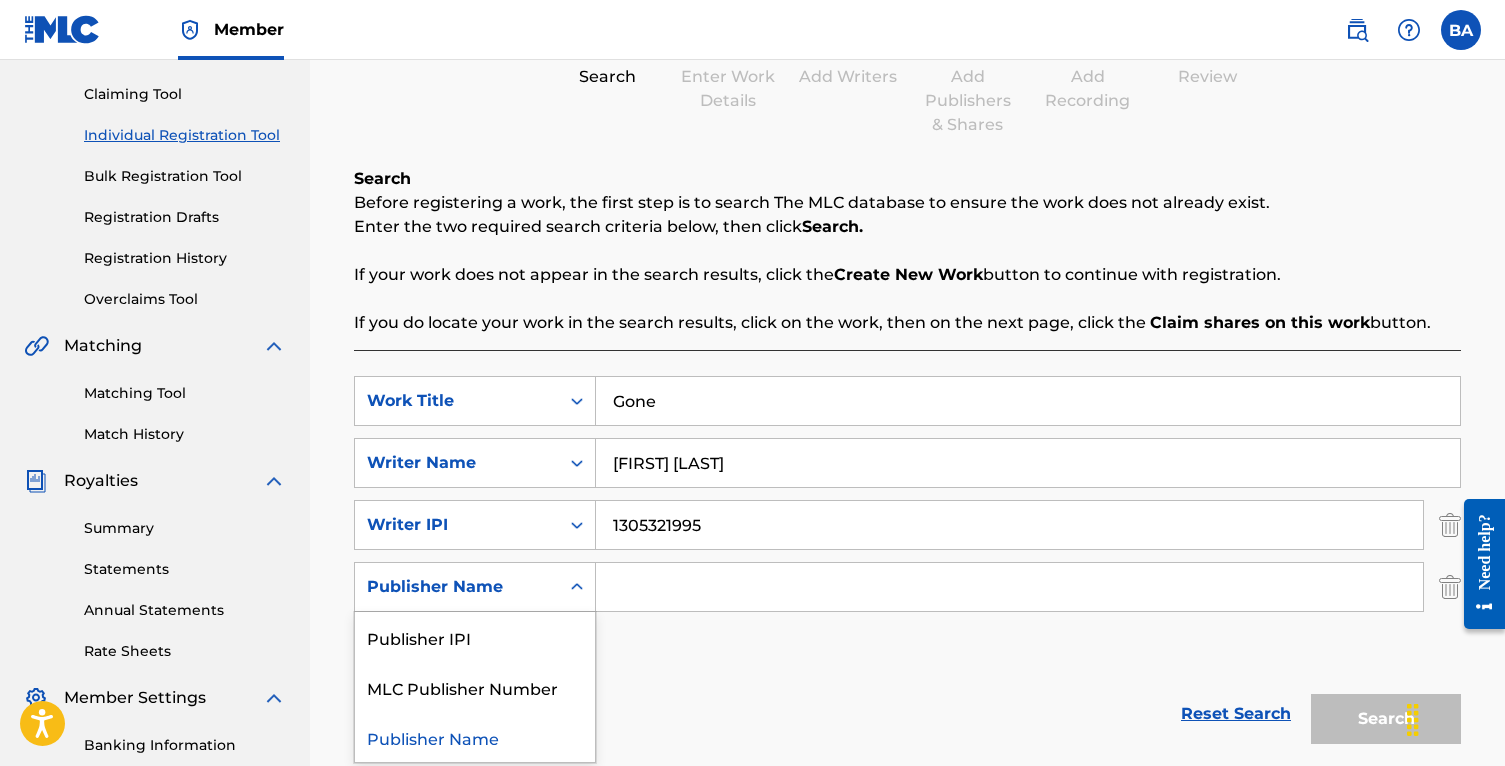click on "Publisher Name" at bounding box center [457, 587] 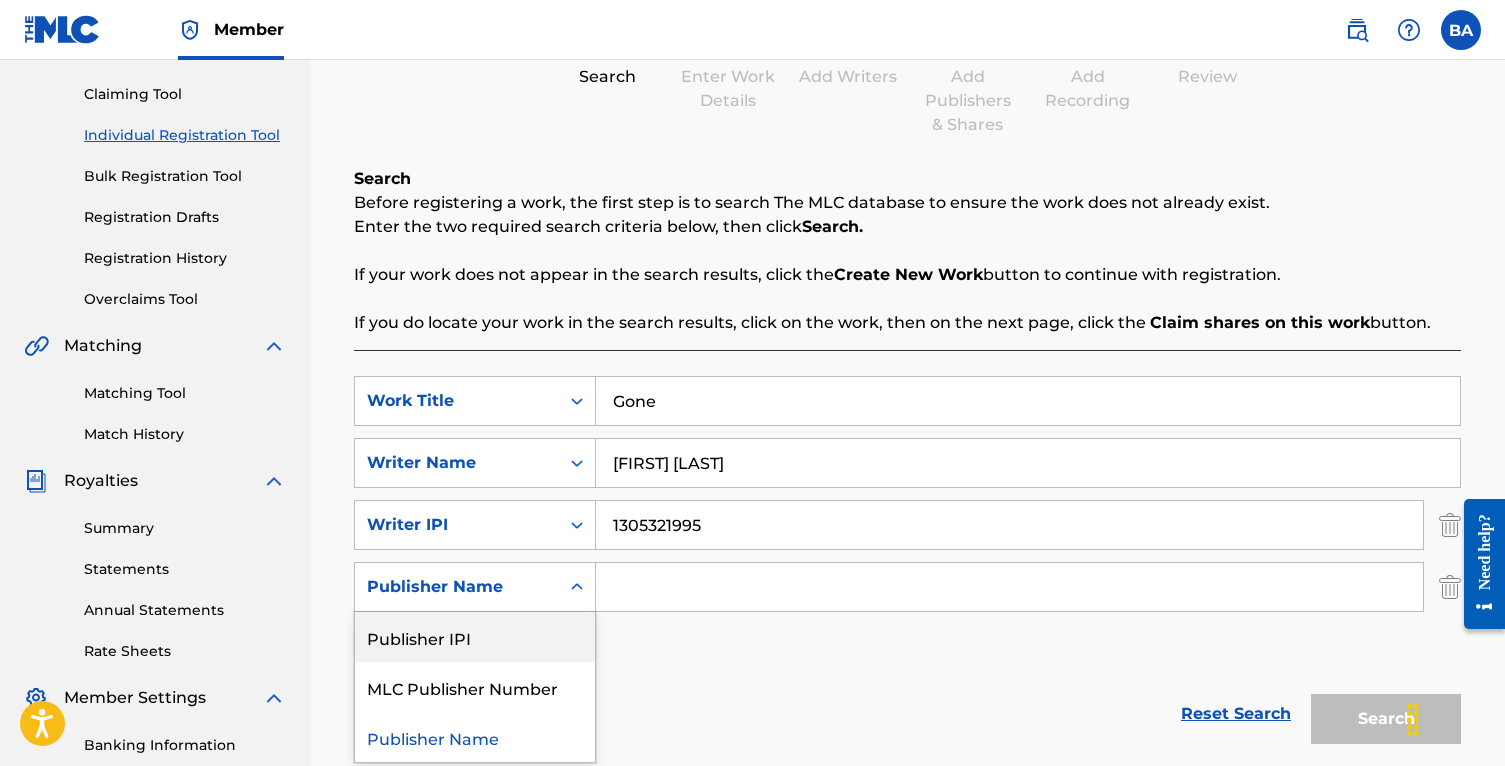 click on "Publisher IPI" at bounding box center (475, 637) 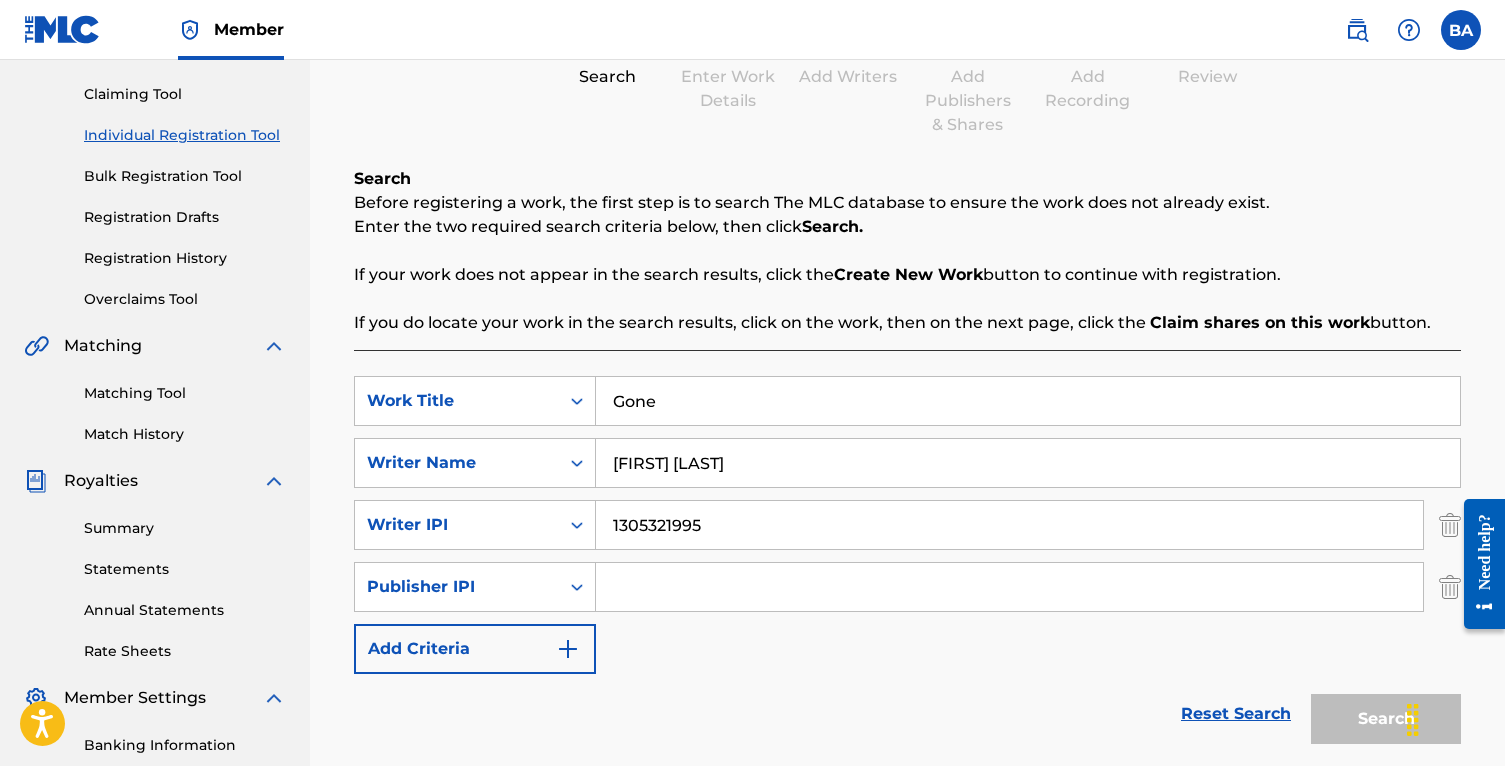click at bounding box center (1009, 587) 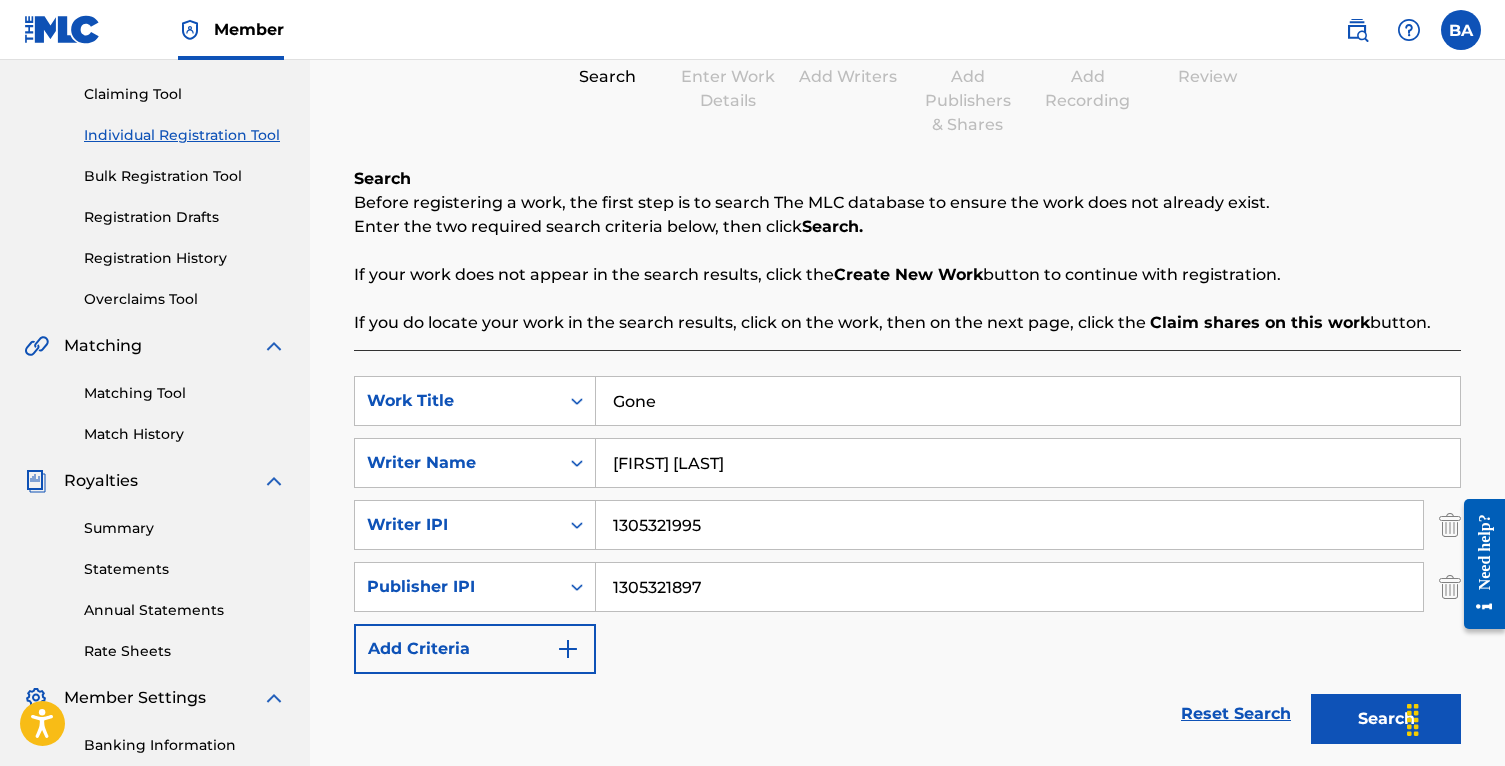 type on "1305321897" 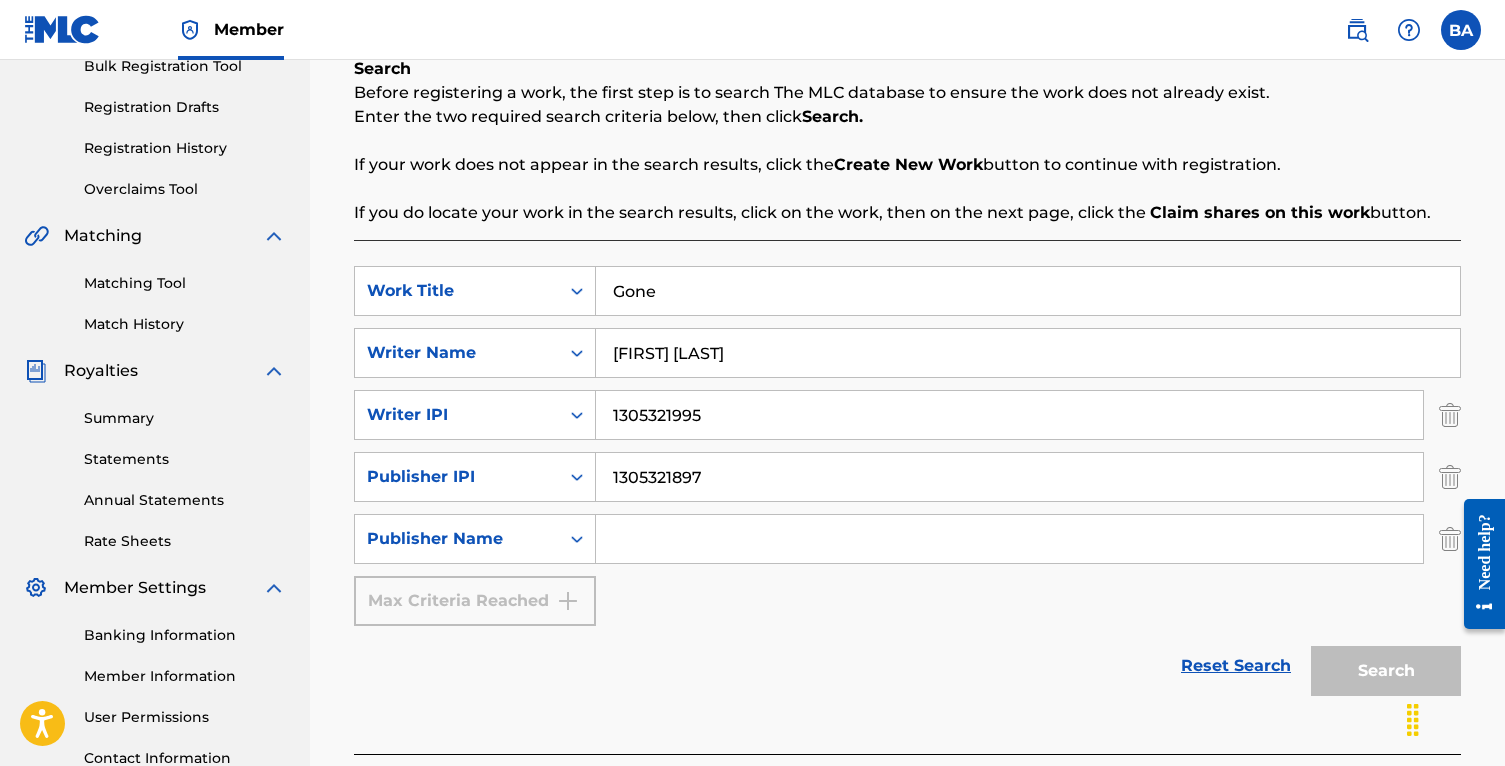 scroll, scrollTop: 323, scrollLeft: 0, axis: vertical 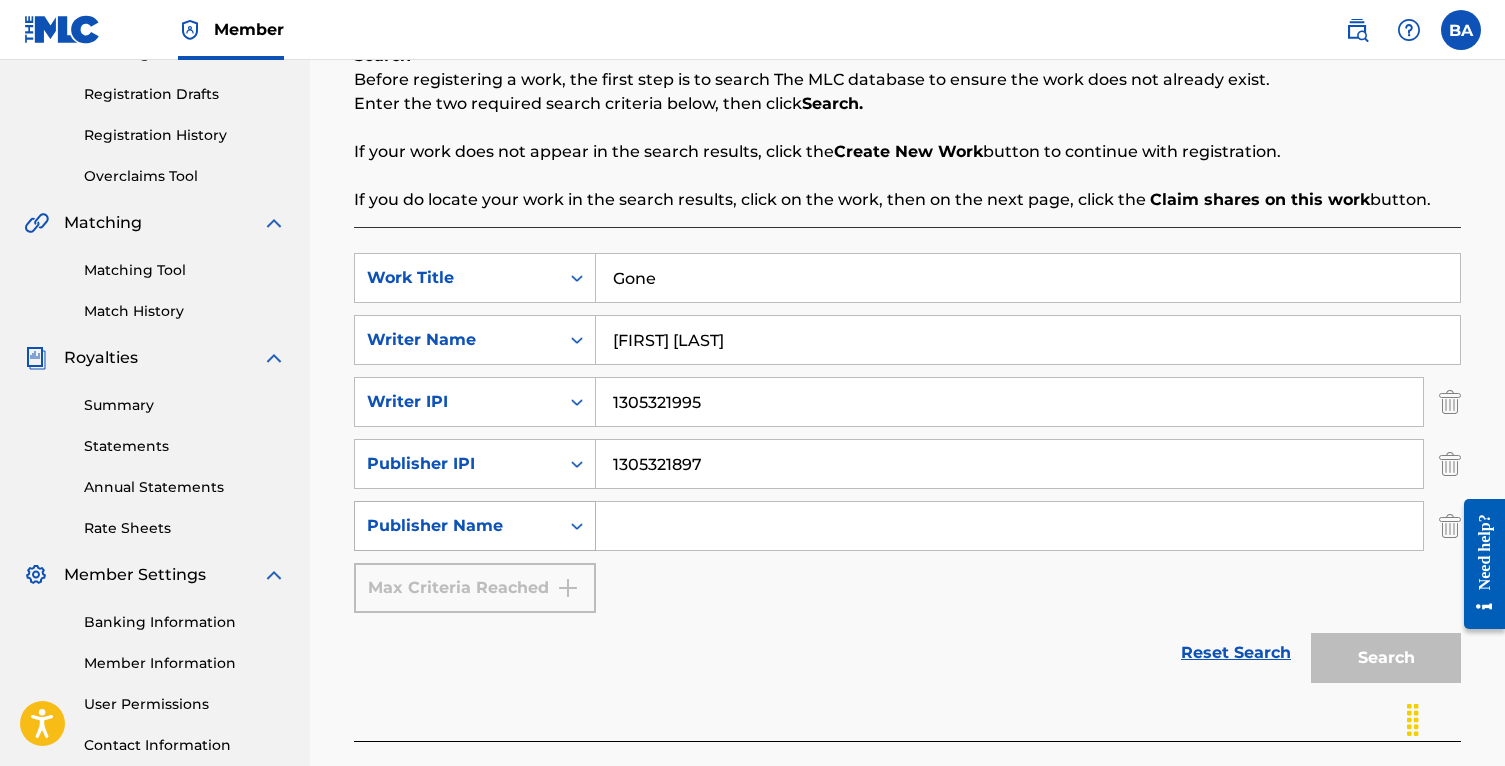 click at bounding box center [577, 526] 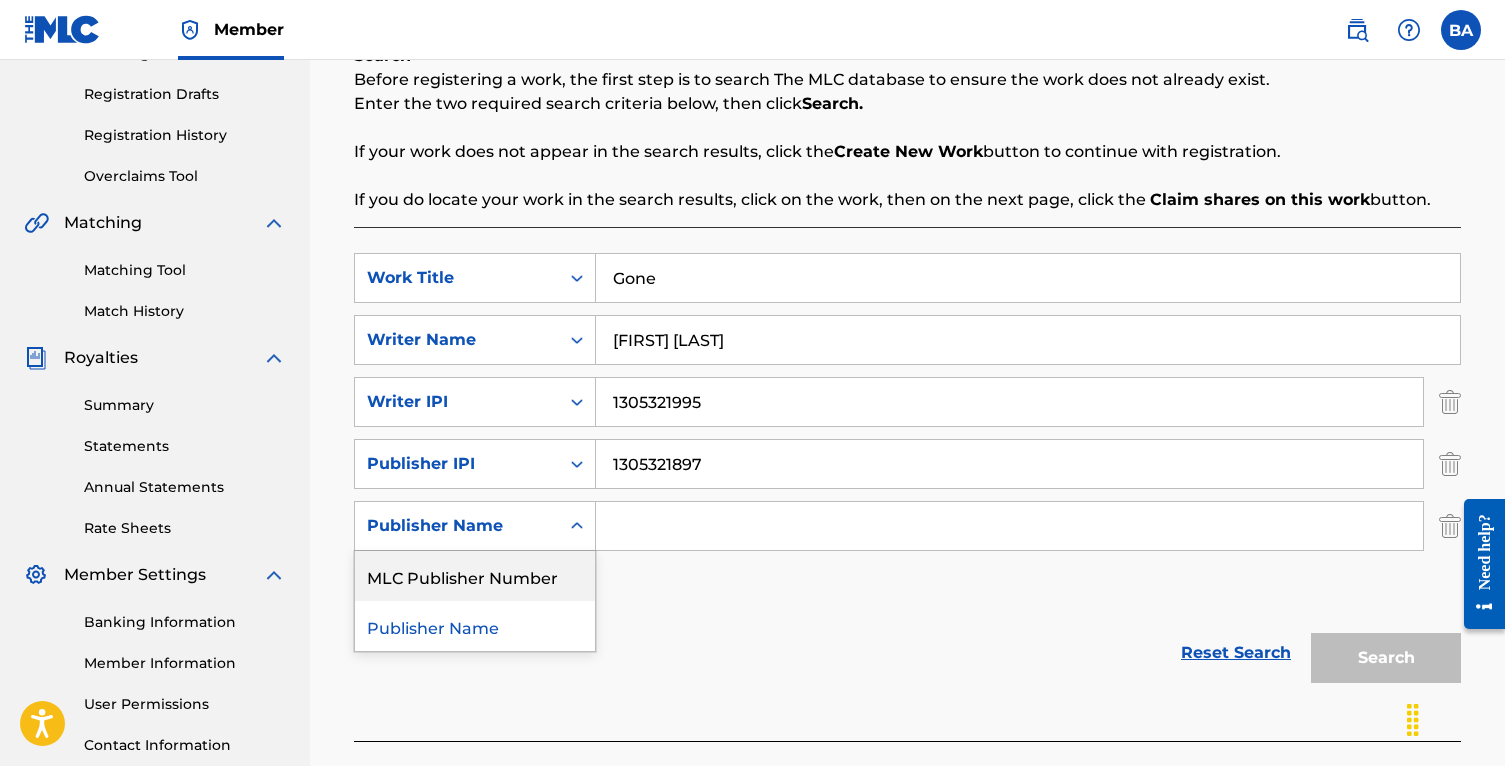 click 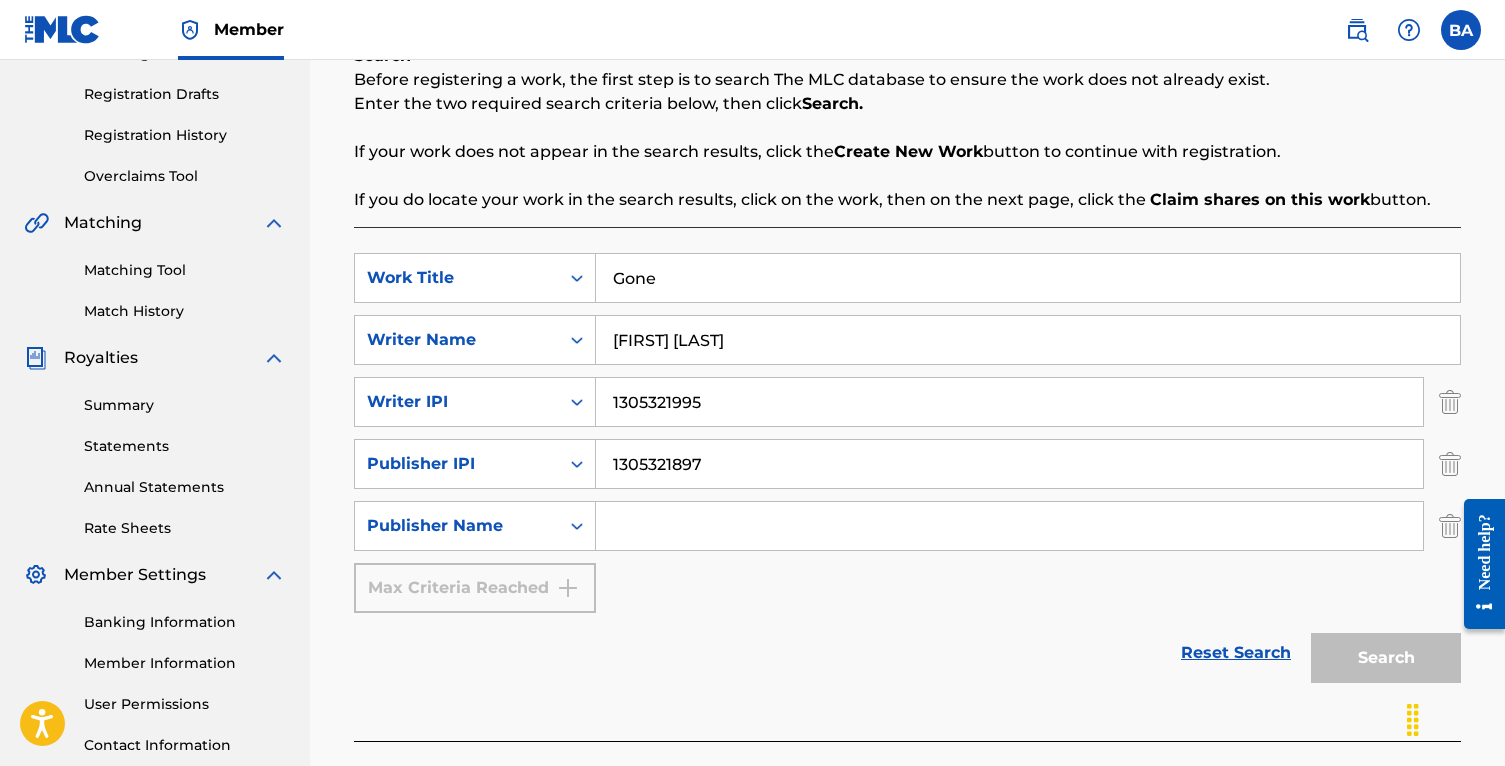 click at bounding box center (1450, 526) 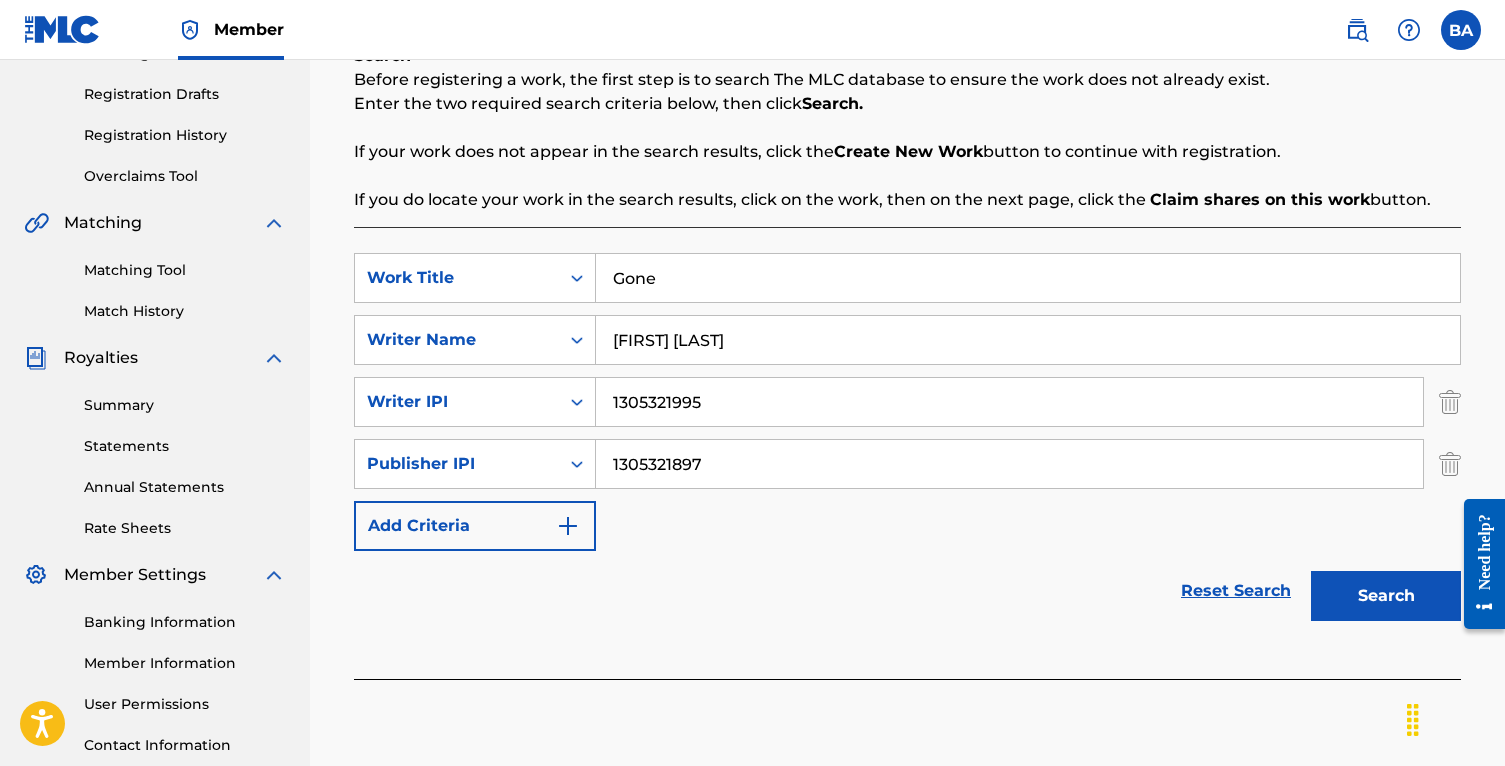click on "Search" at bounding box center (1386, 596) 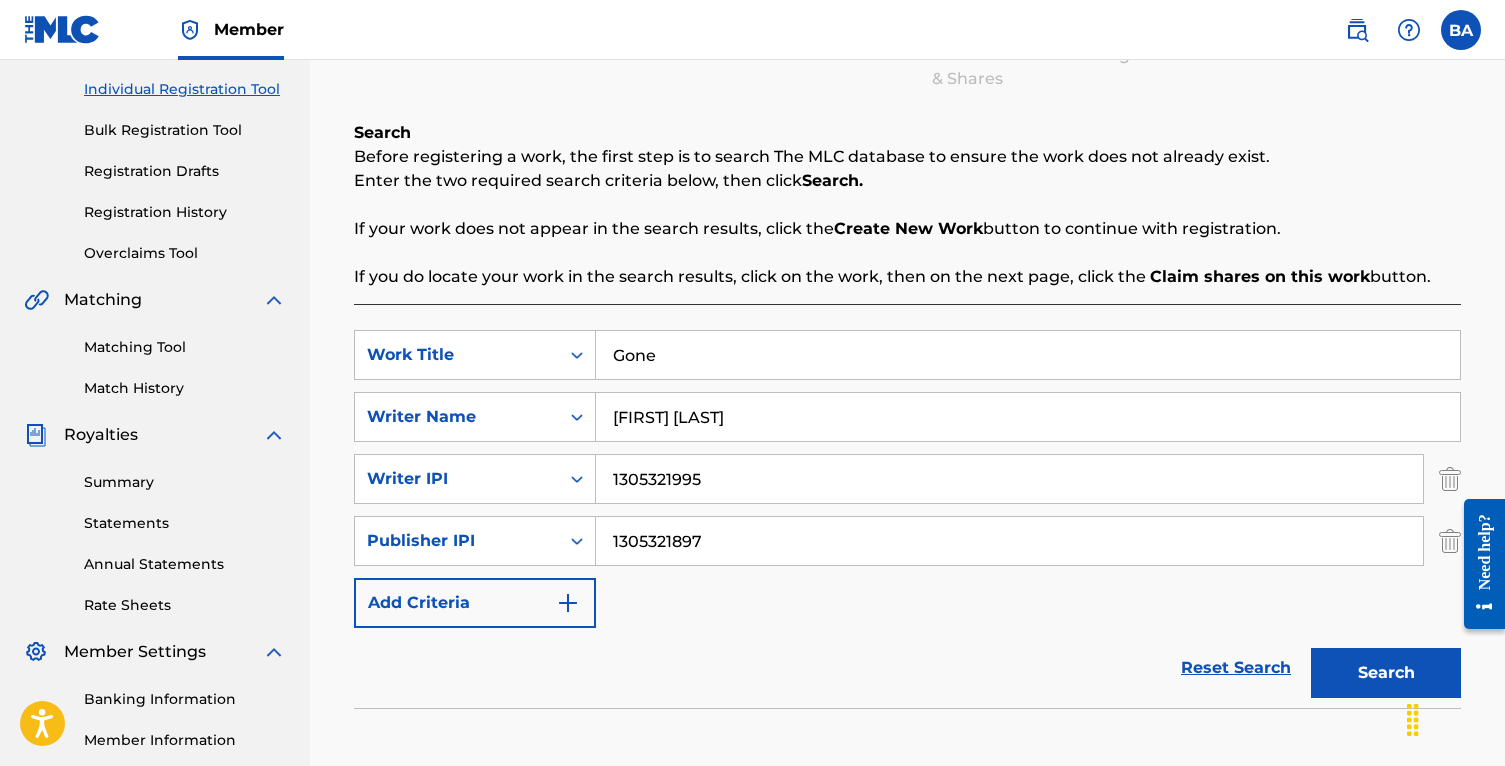 scroll, scrollTop: 603, scrollLeft: 0, axis: vertical 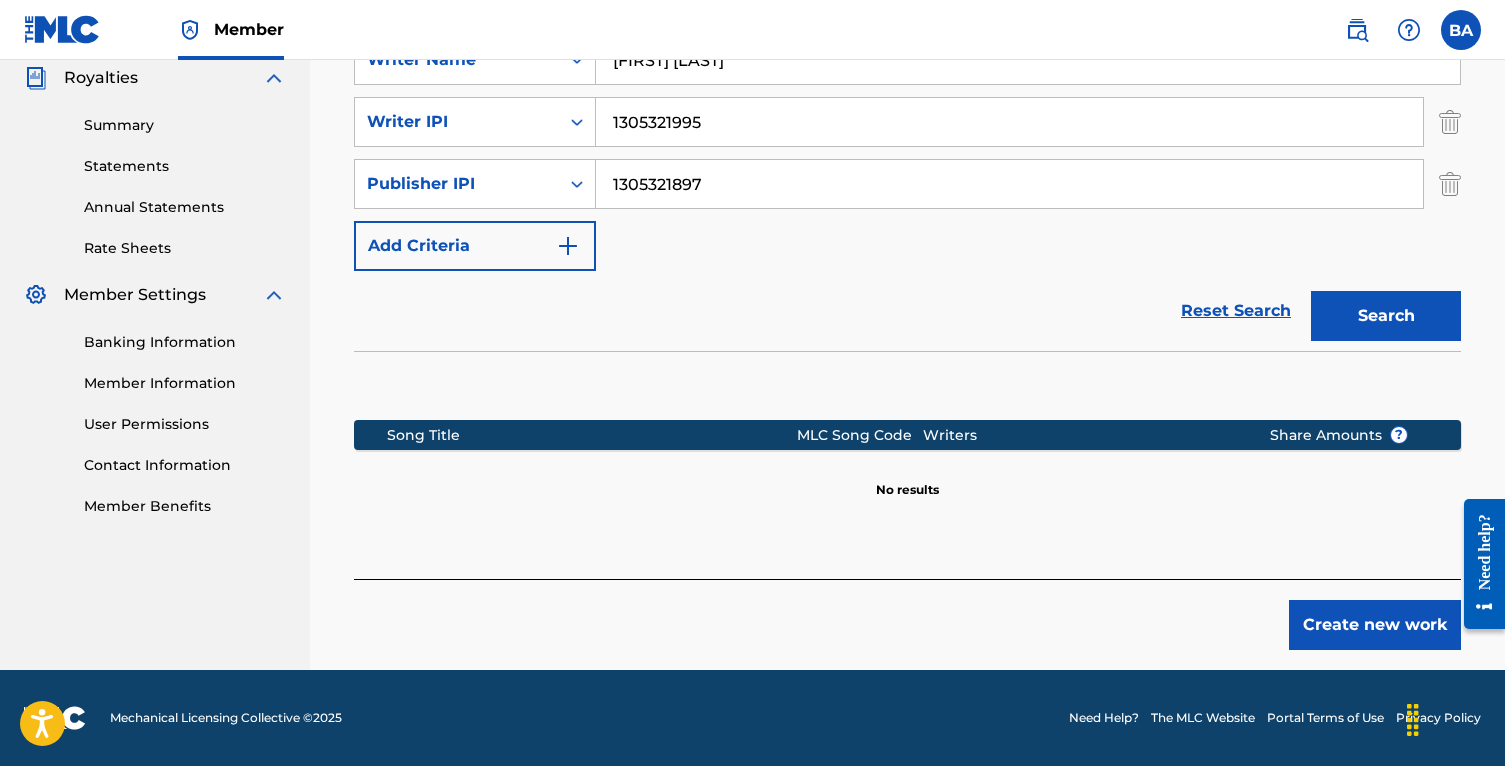 click on "Create new work" at bounding box center [1375, 625] 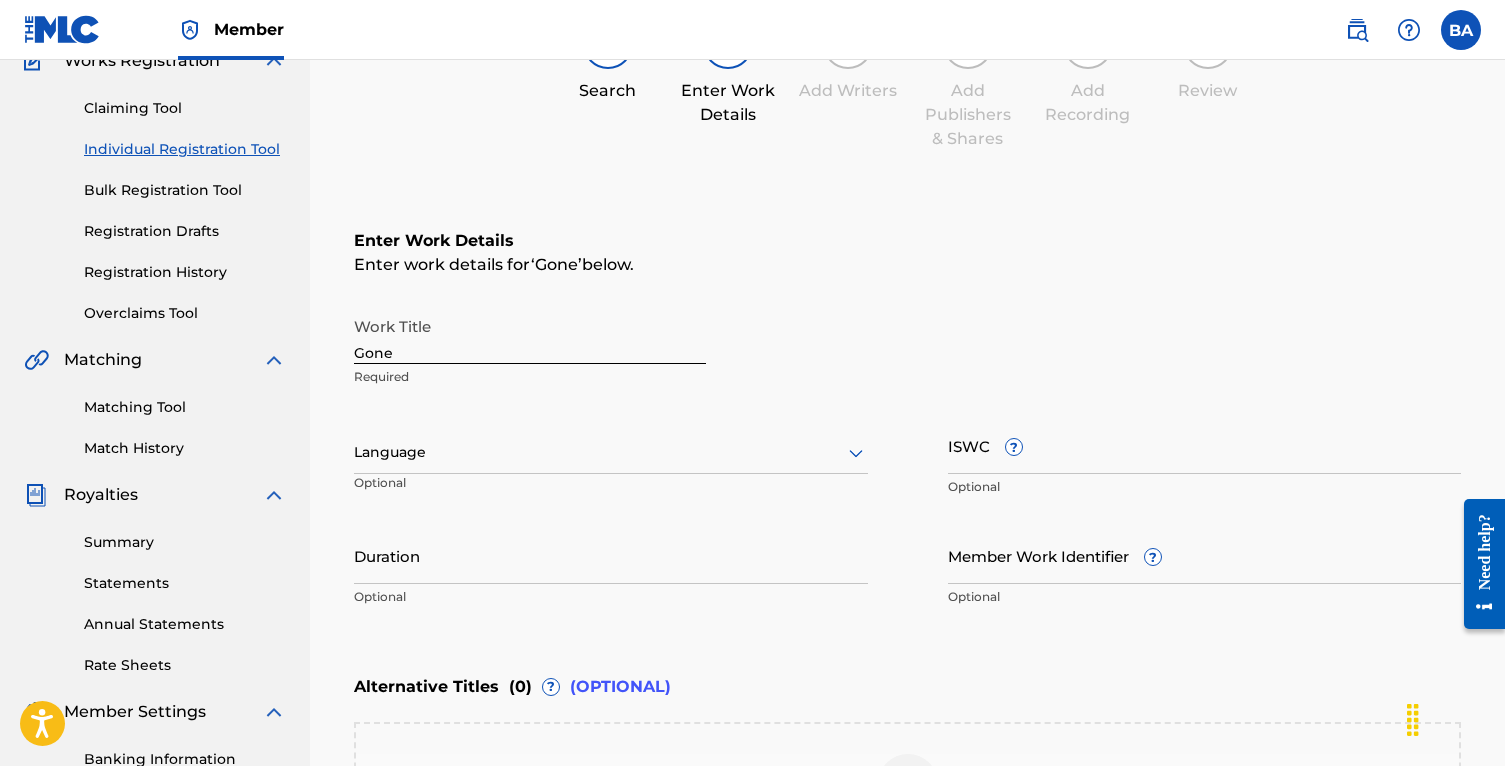 scroll, scrollTop: 198, scrollLeft: 0, axis: vertical 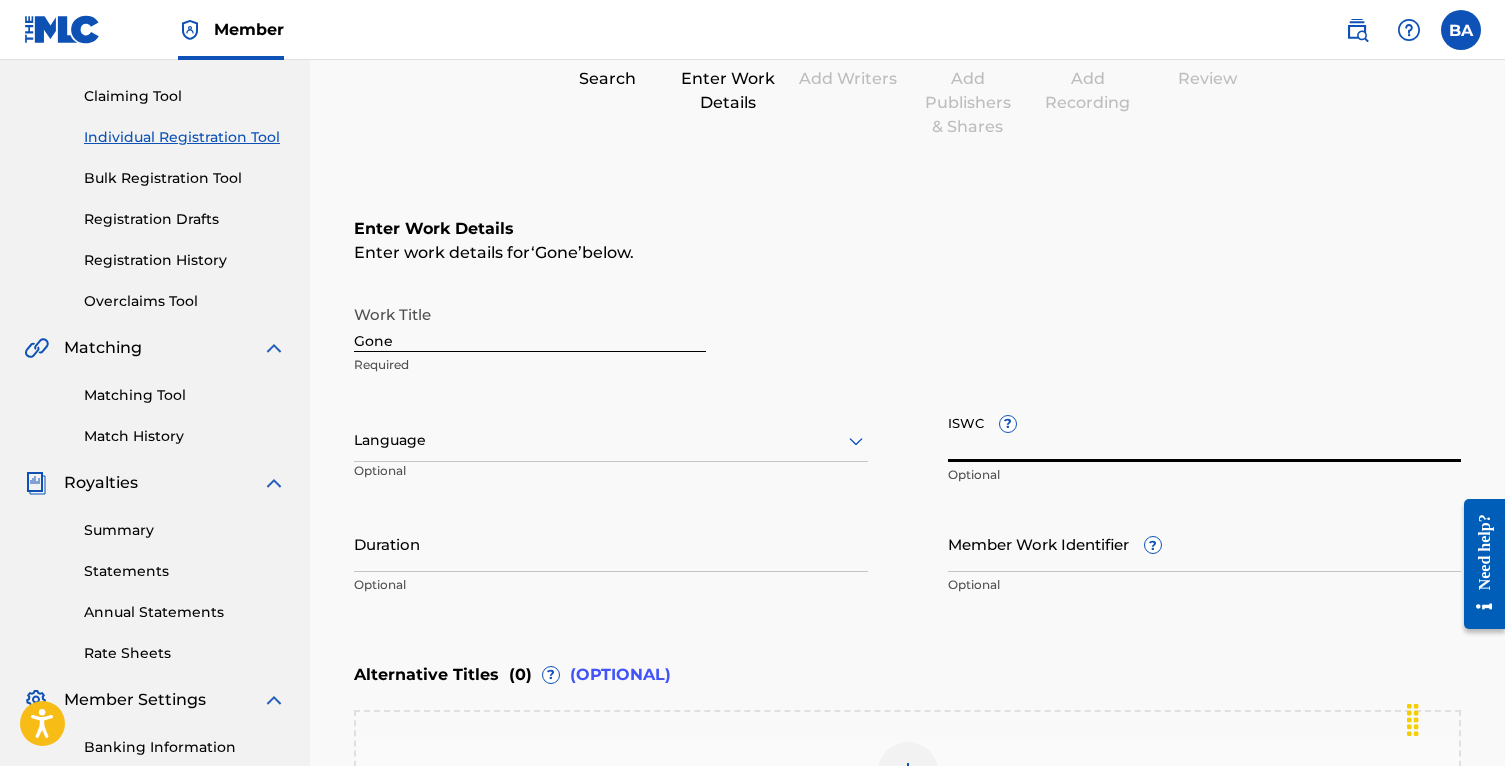 click on "ISWC   ?" at bounding box center [1205, 433] 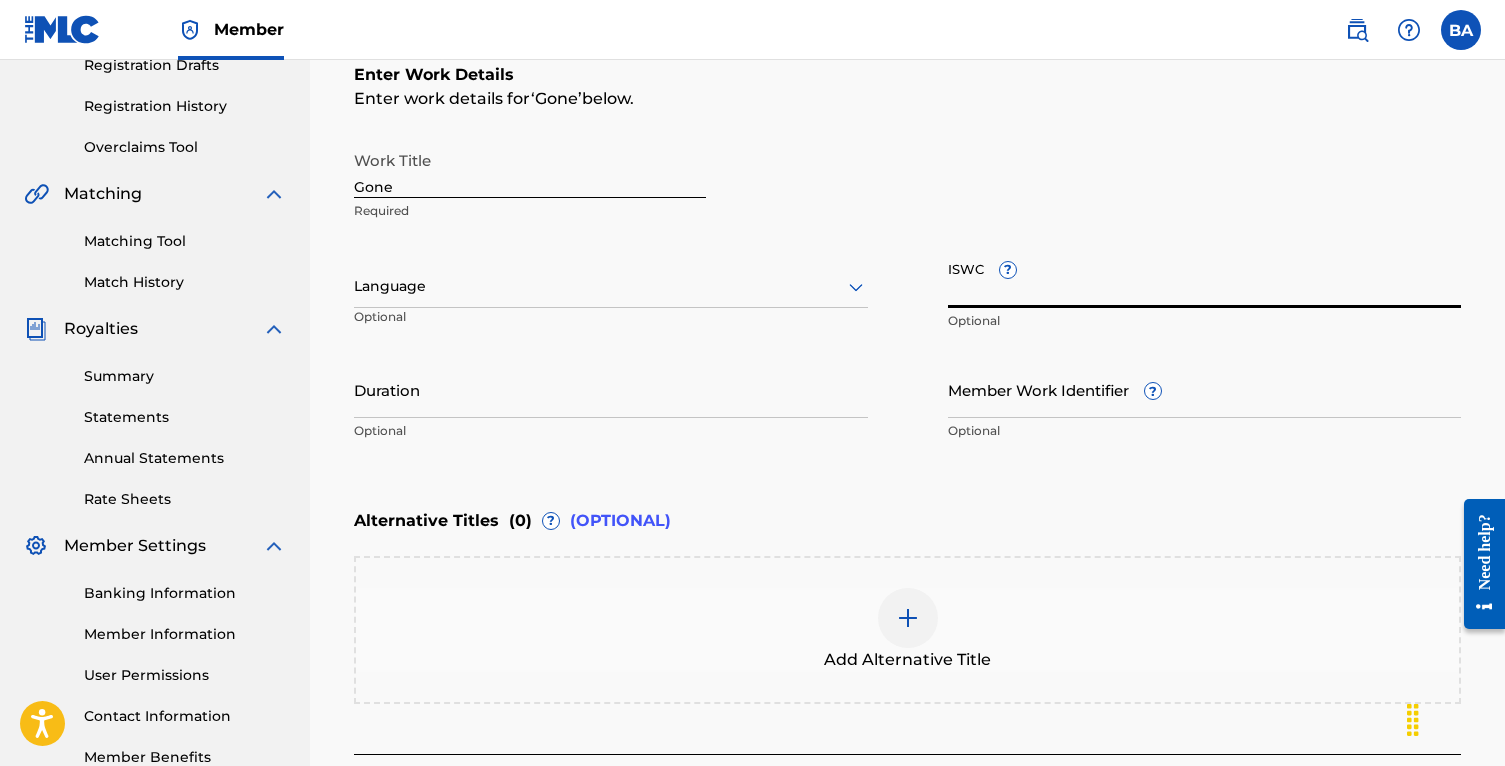 scroll, scrollTop: 301, scrollLeft: 0, axis: vertical 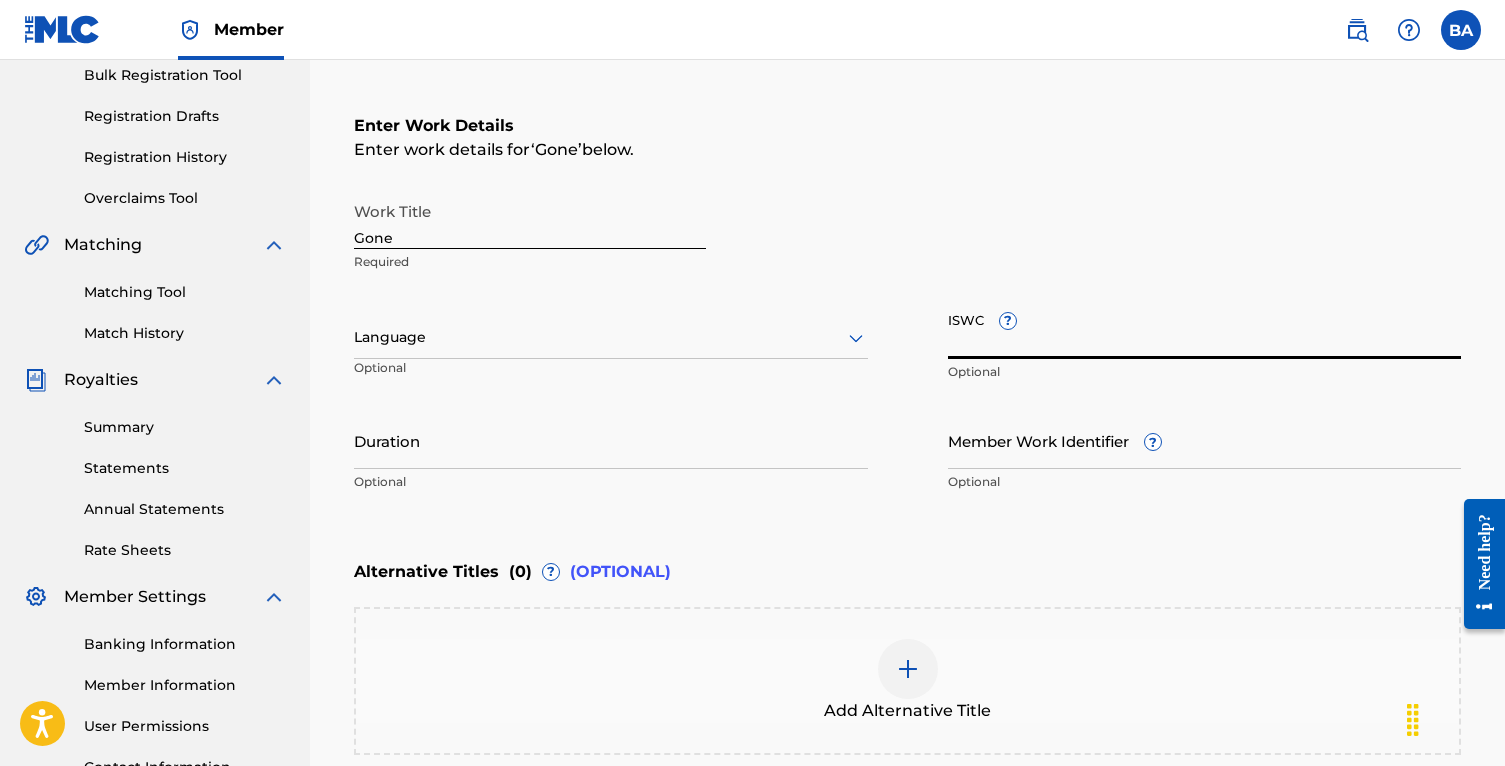 click on "Duration" at bounding box center (611, 440) 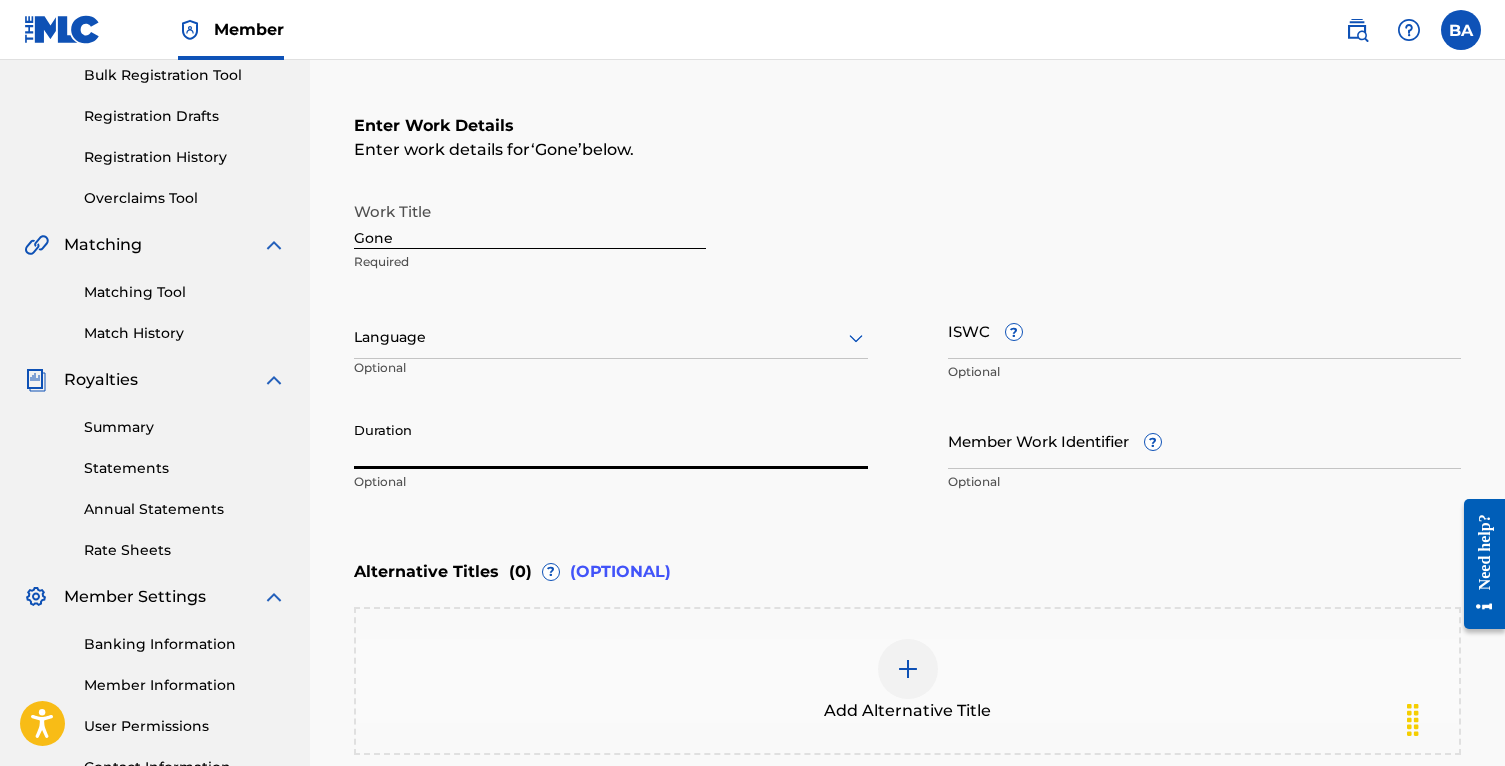 type on "5" 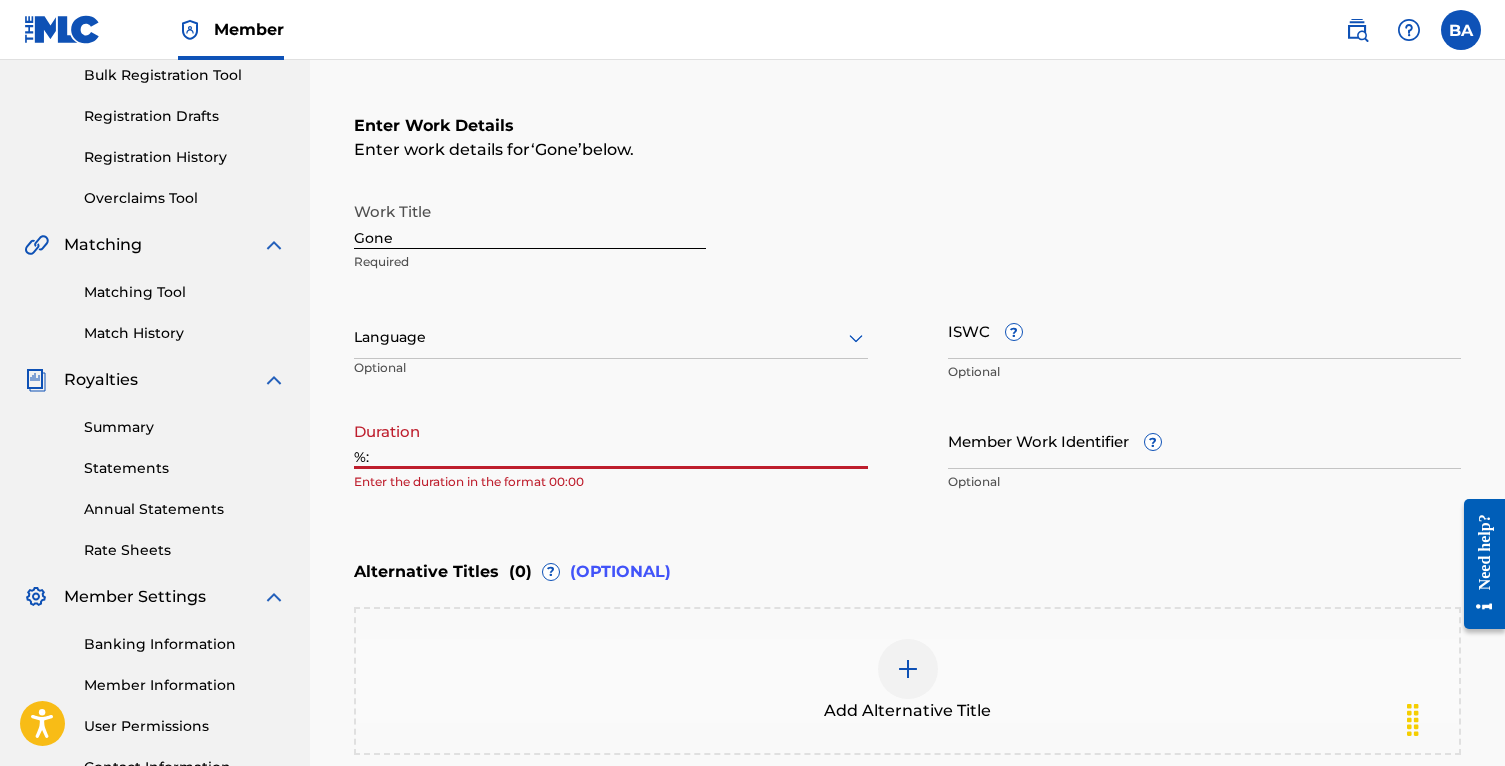 type on "%" 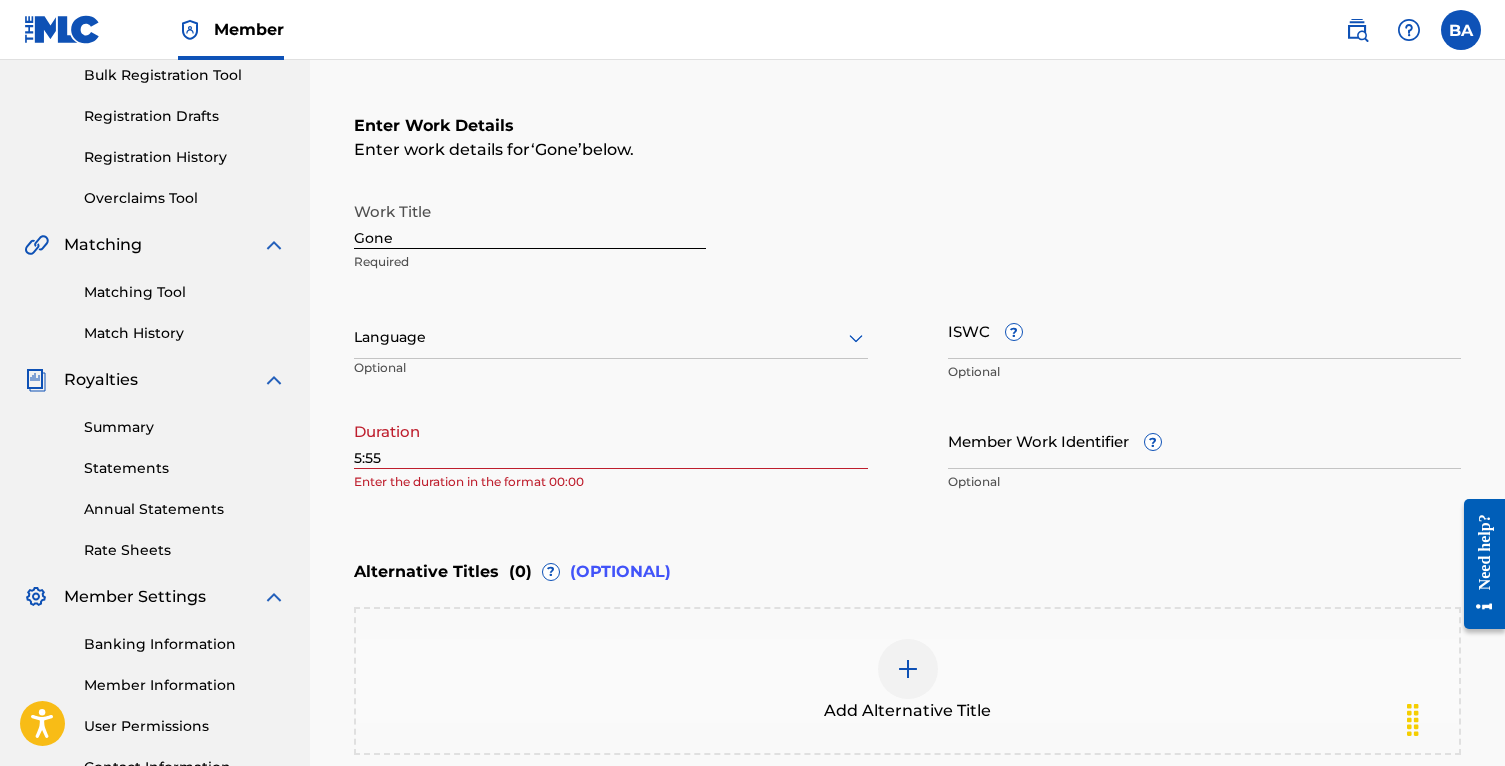 click on "Enter Work Details Enter work details for  ‘ Gone ’  below. Work Title   Gone Required Language Optional ISWC   ? Optional Duration   5:55 Enter the duration in the format 00:00 Member Work Identifier   ? Optional" at bounding box center [907, 308] 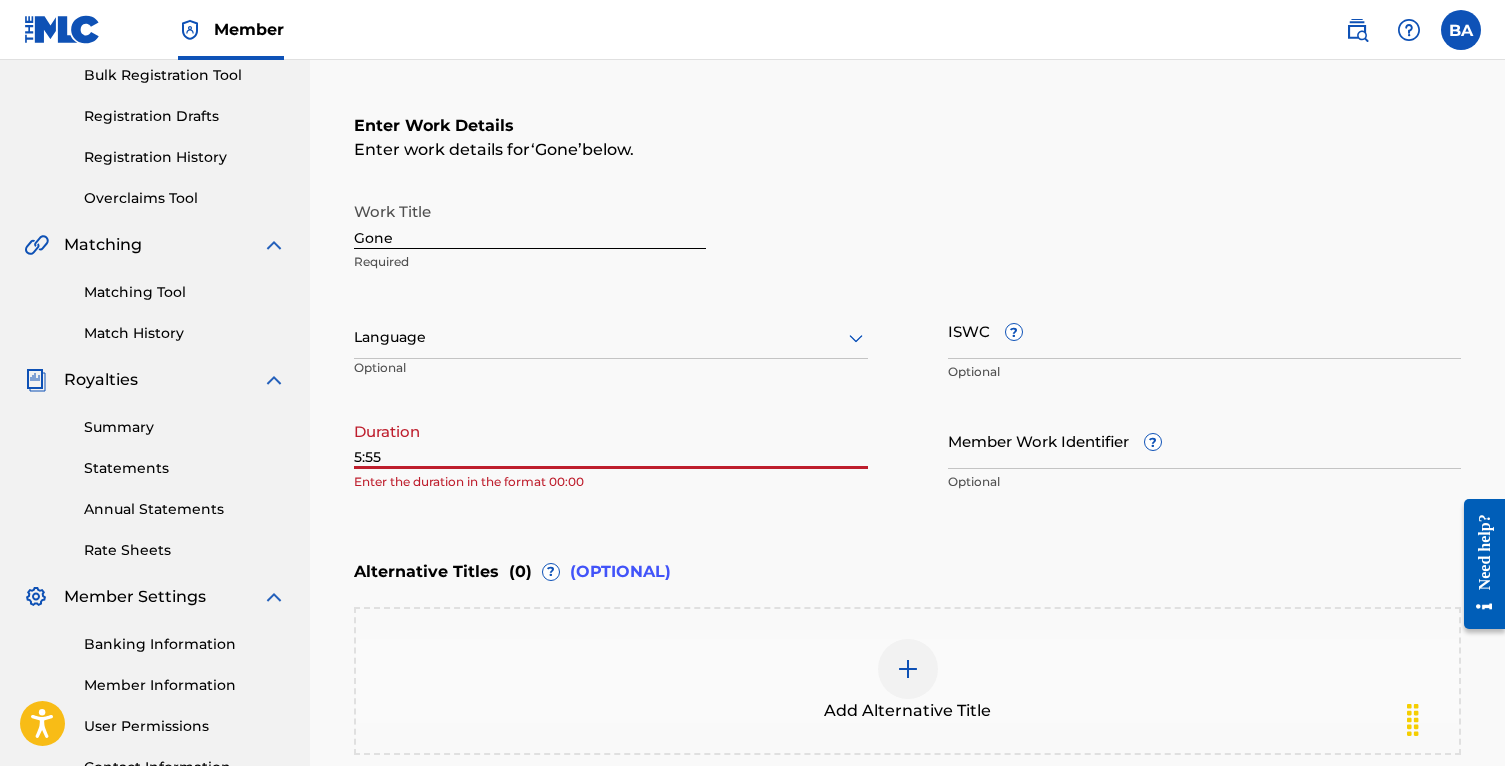 click on "5:55" at bounding box center (611, 440) 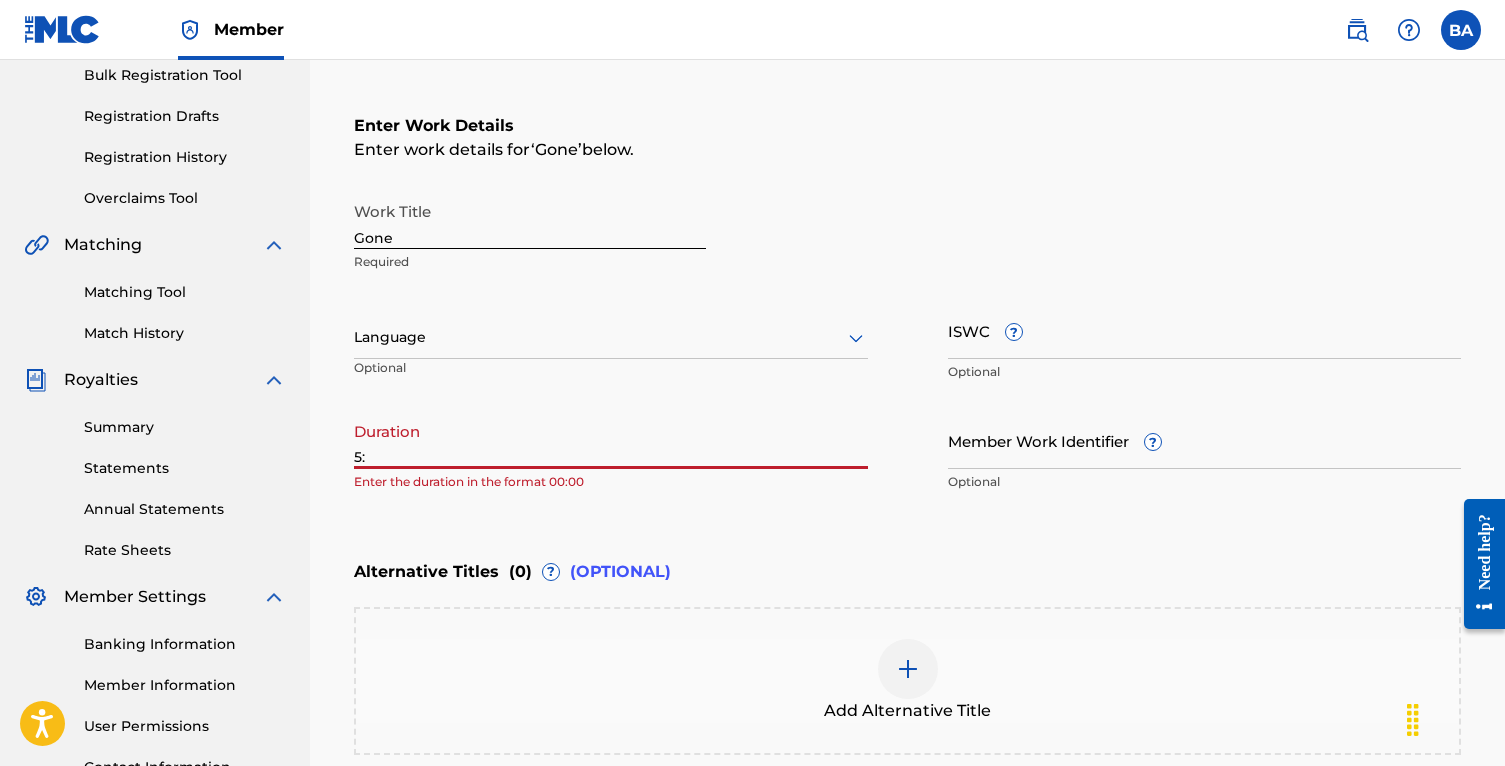type on "5" 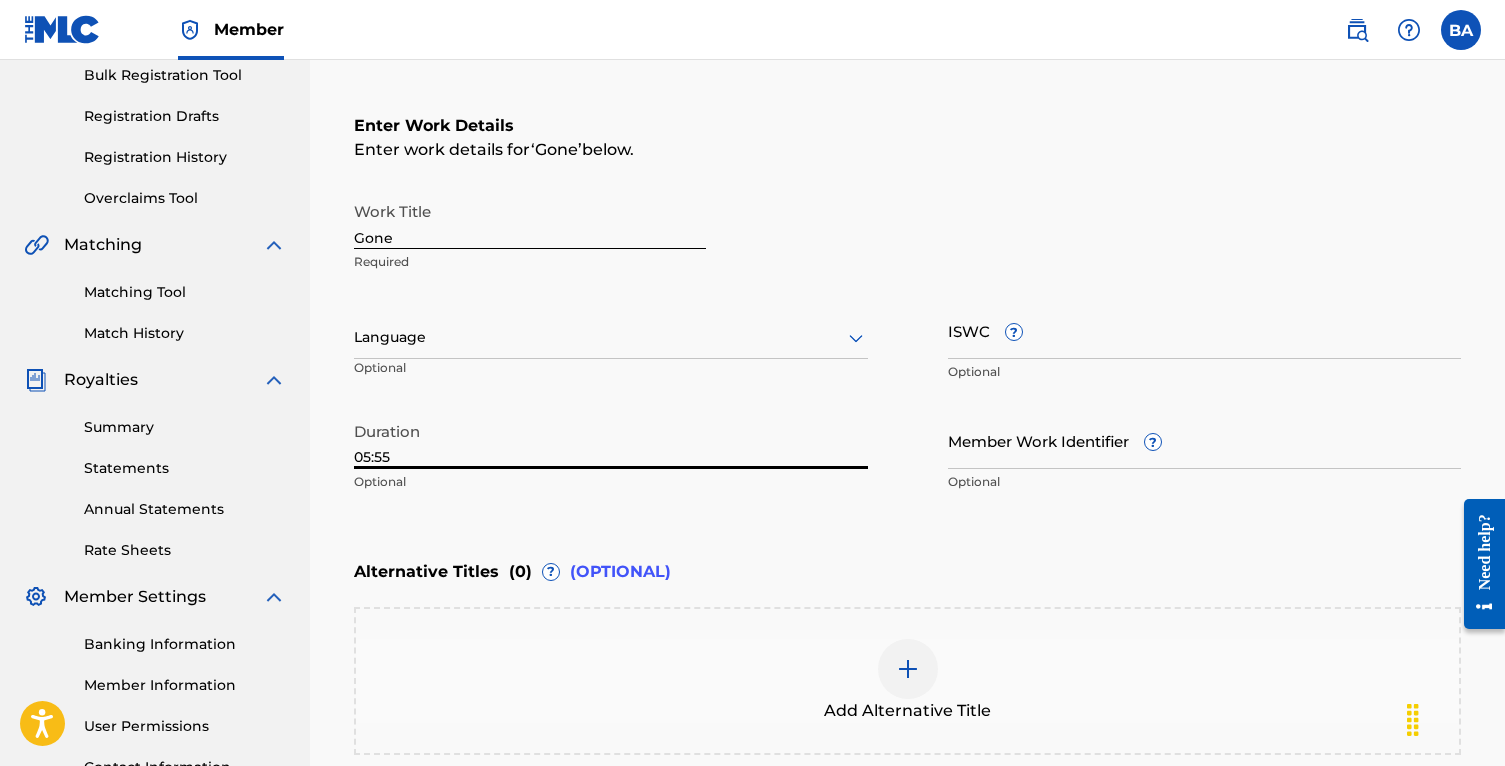 type on "05:55" 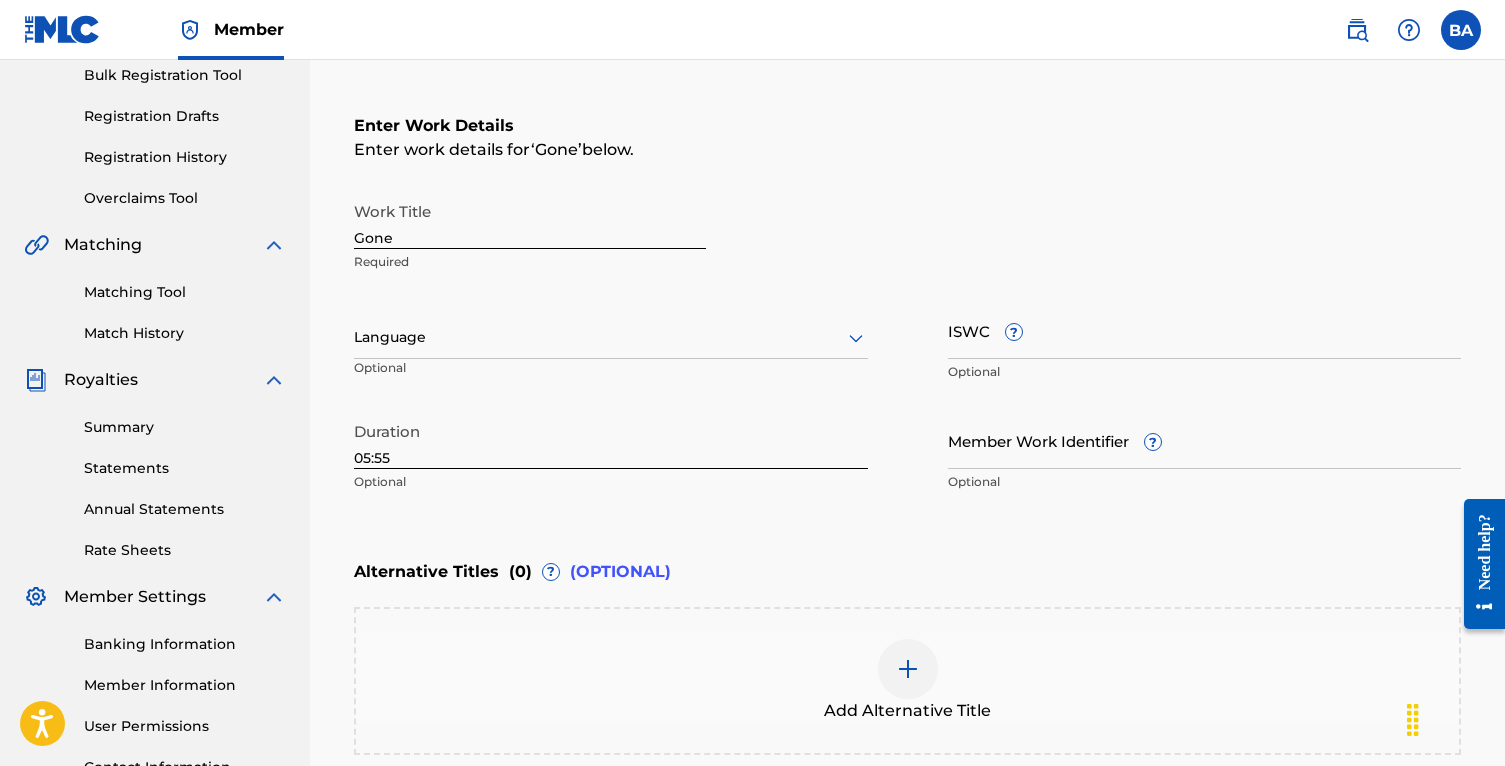 click on "Enter Work Details Enter work details for  ‘ Gone ’  below. Work Title   Gone Required Language Optional ISWC   ? Optional Duration   05:55 Optional Member Work Identifier   ? Optional" at bounding box center (907, 308) 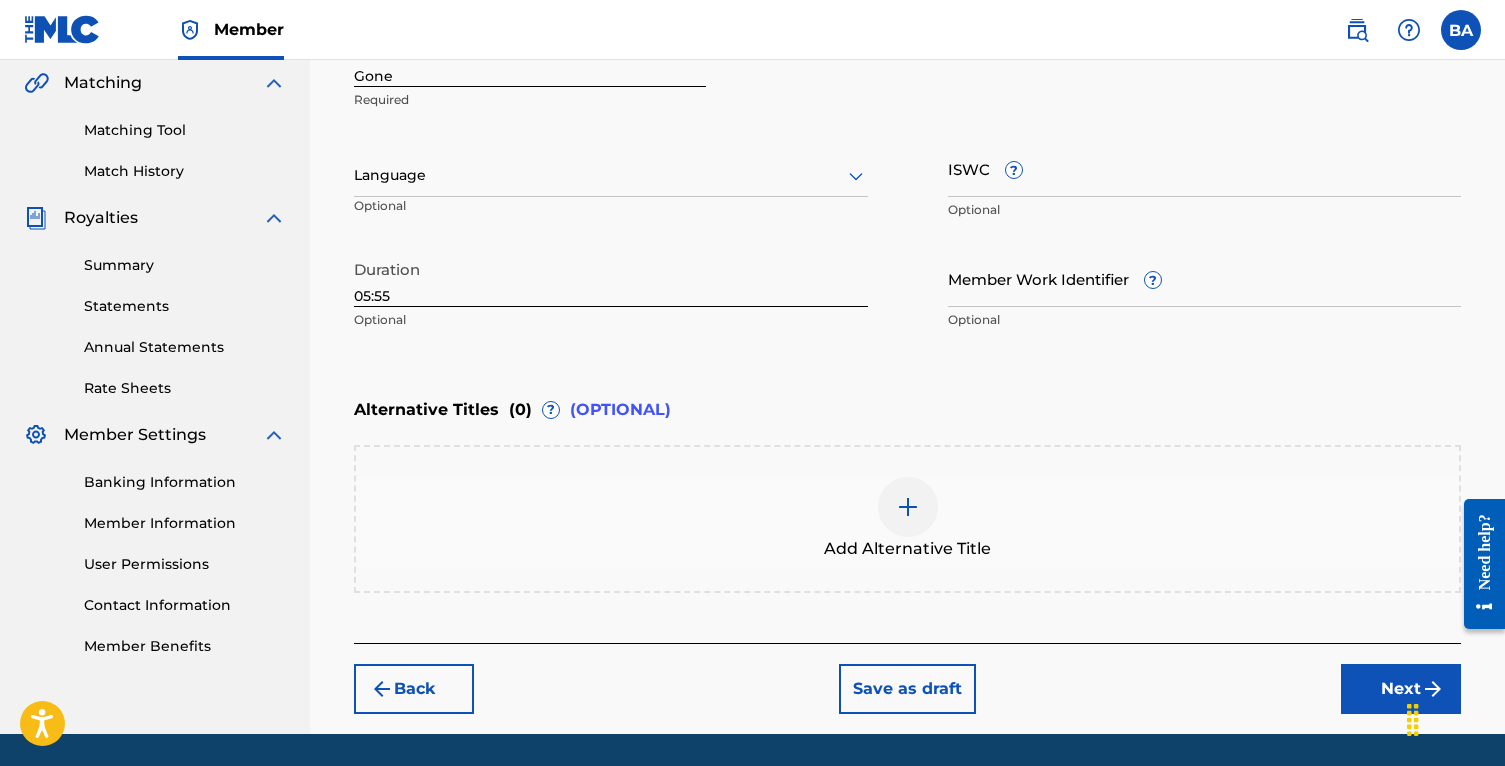 scroll, scrollTop: 526, scrollLeft: 0, axis: vertical 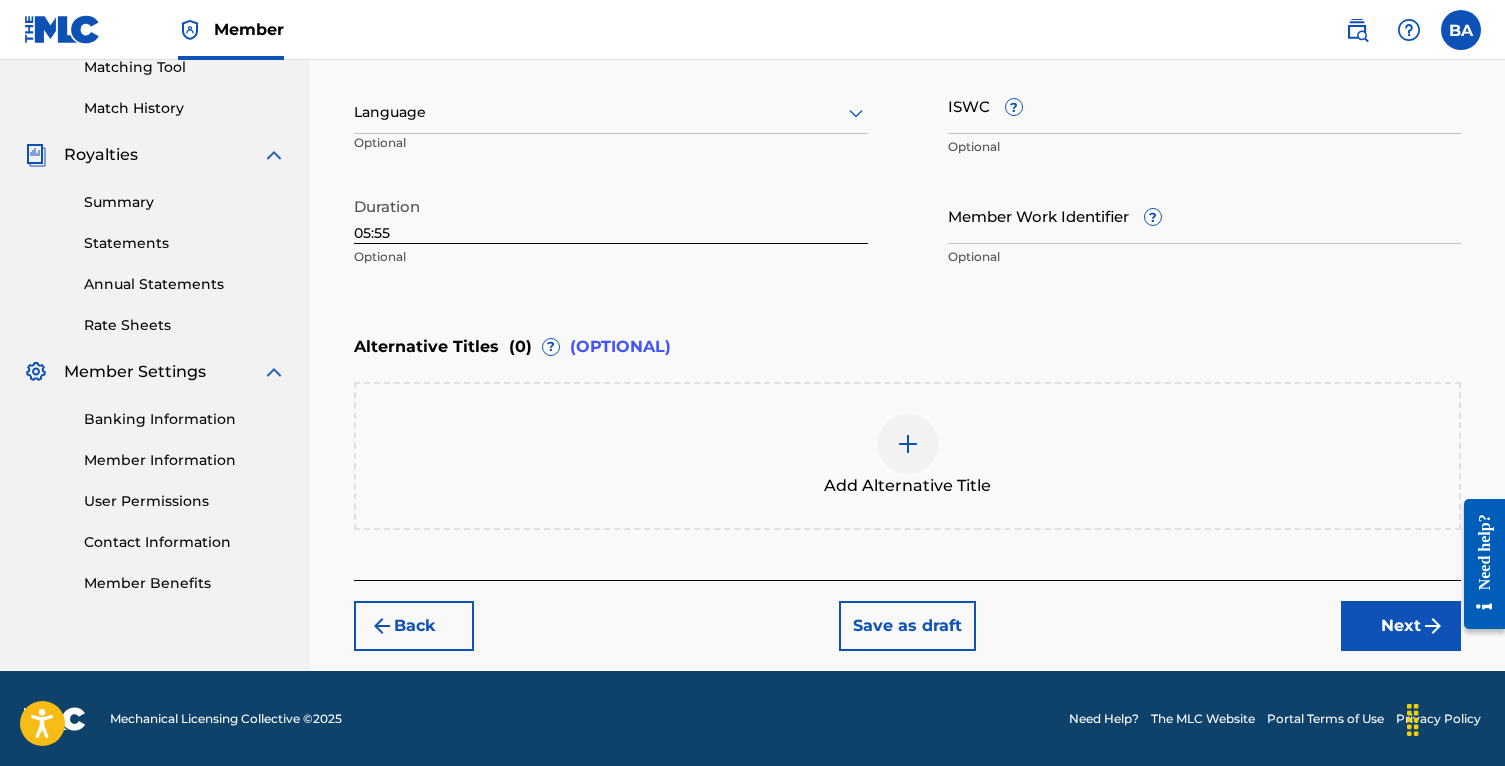 click on "Next" at bounding box center (1401, 626) 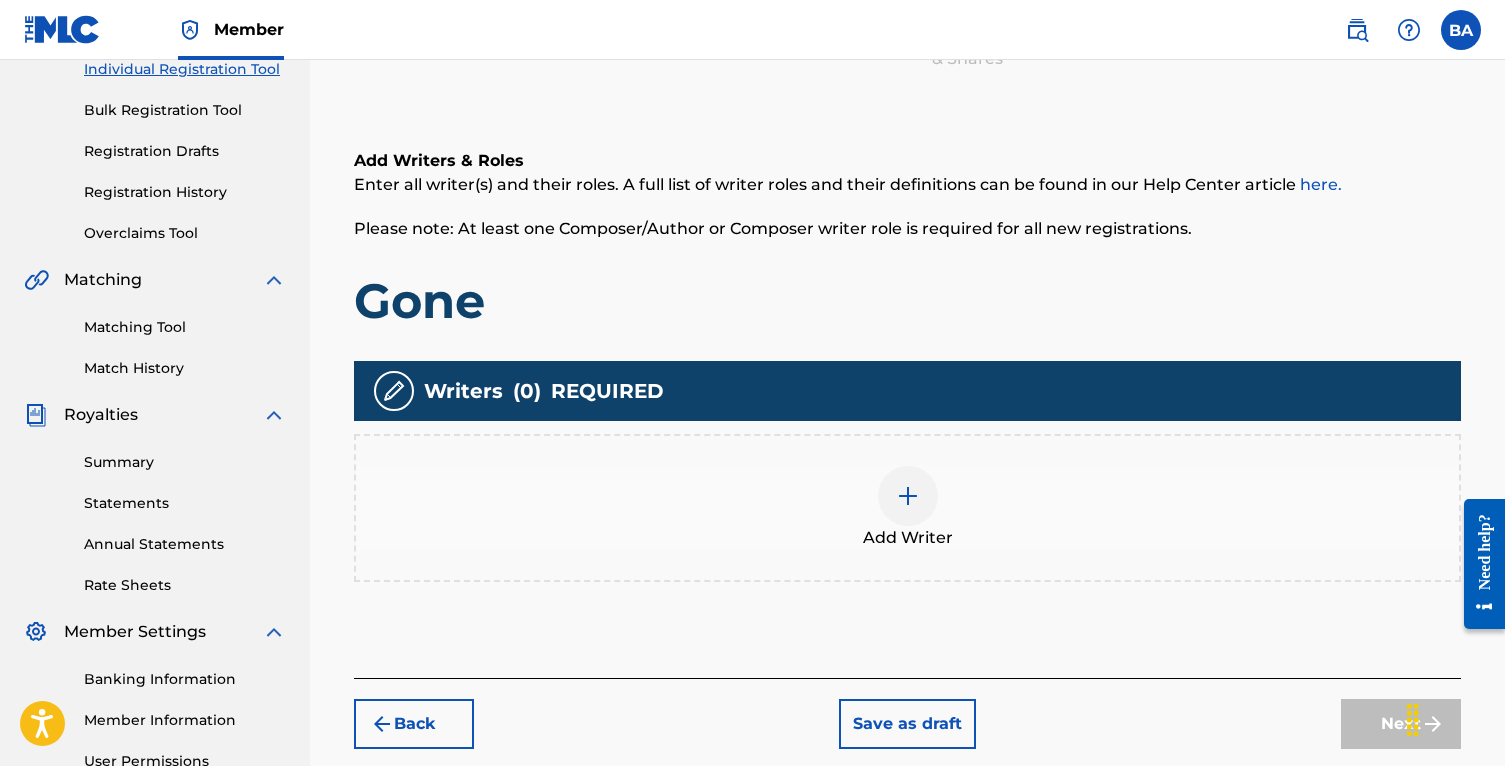 scroll, scrollTop: 282, scrollLeft: 0, axis: vertical 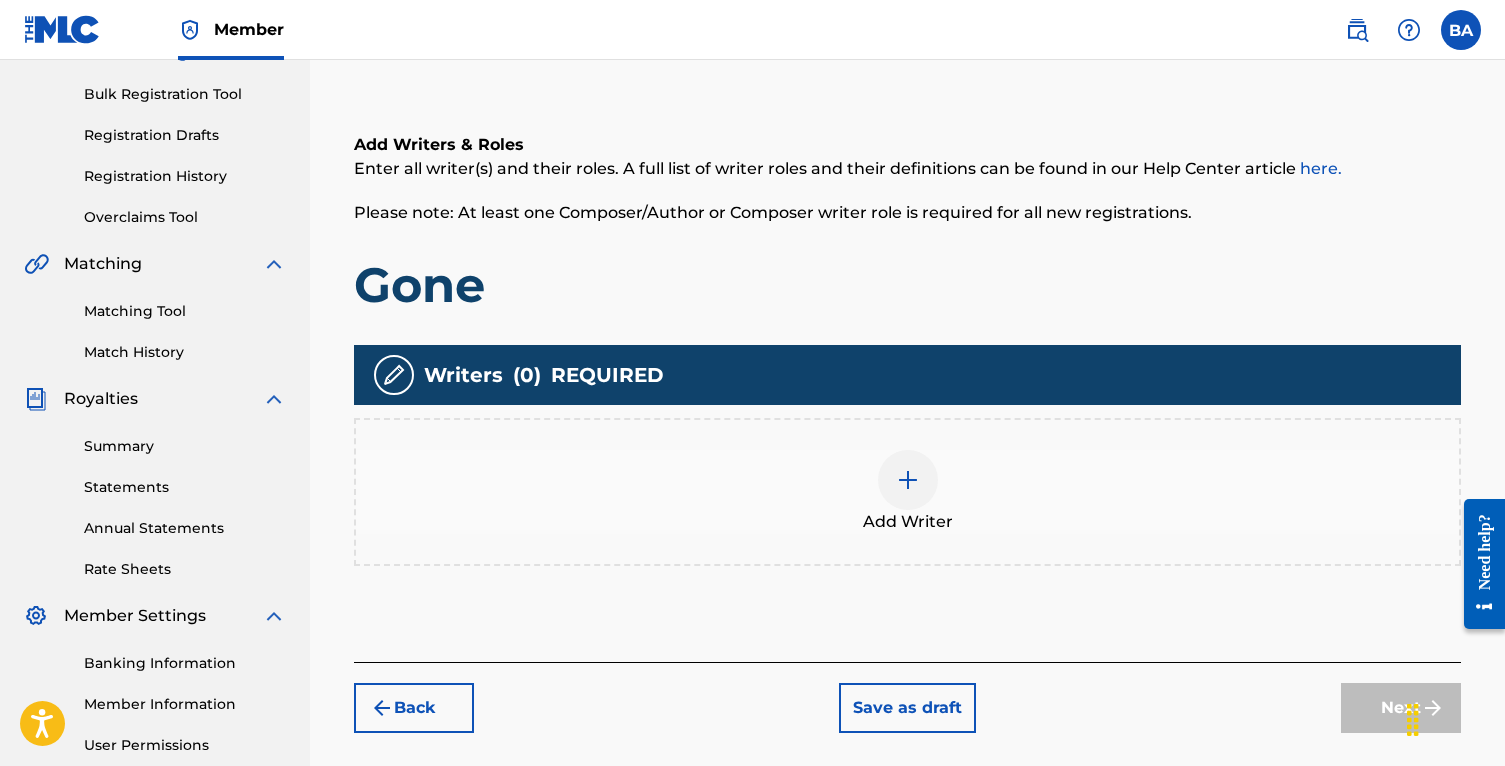 click at bounding box center (908, 480) 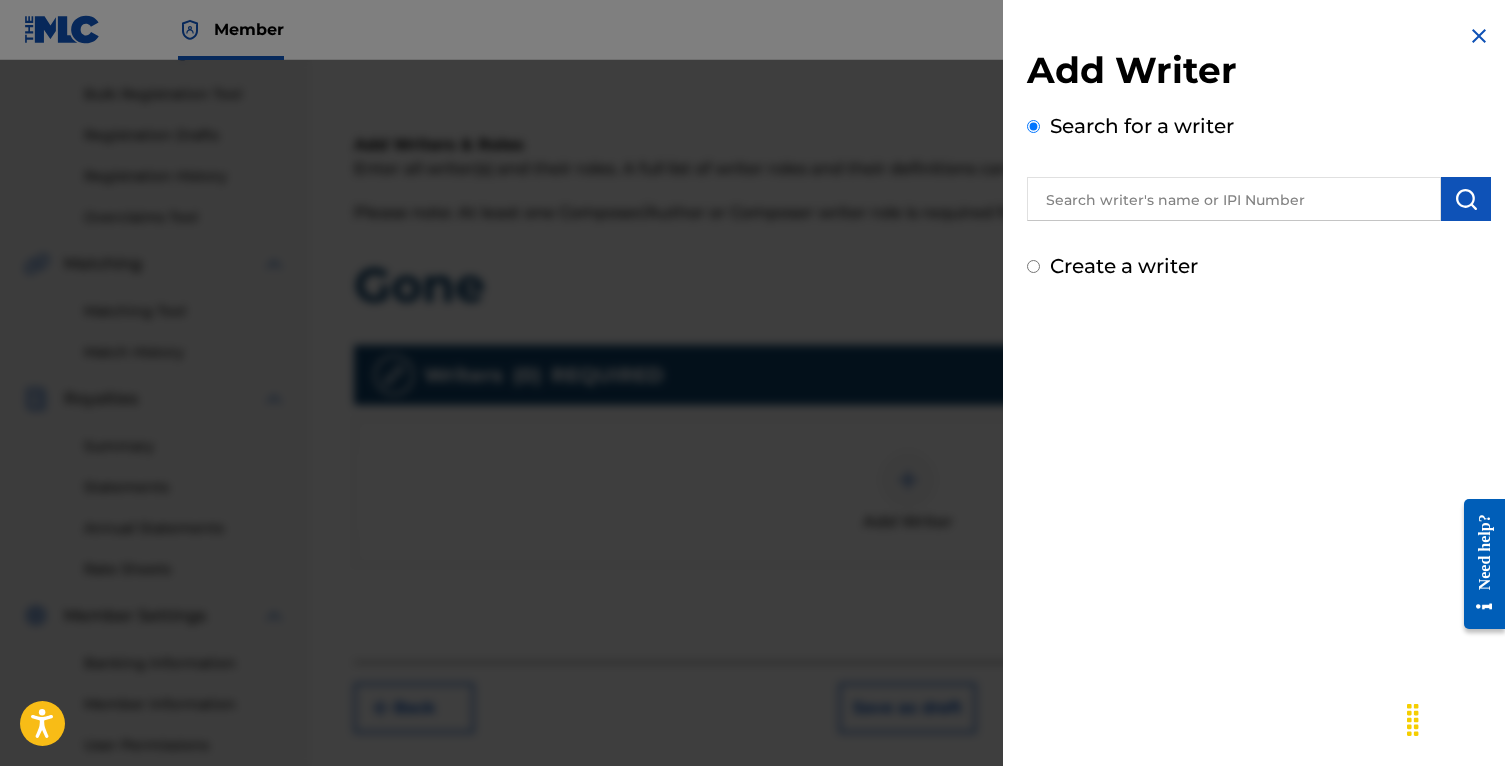 click at bounding box center [1234, 199] 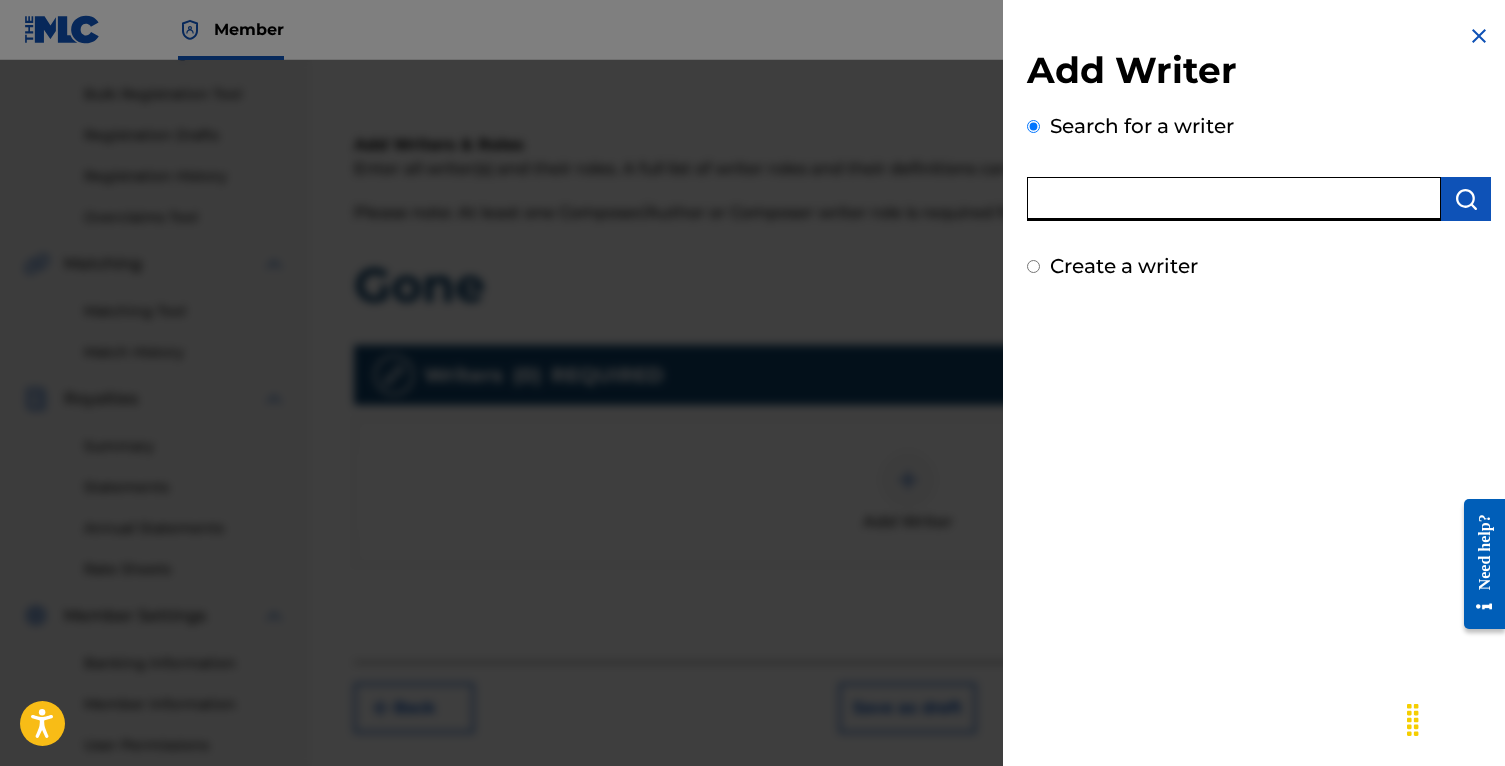 paste on "1305321995" 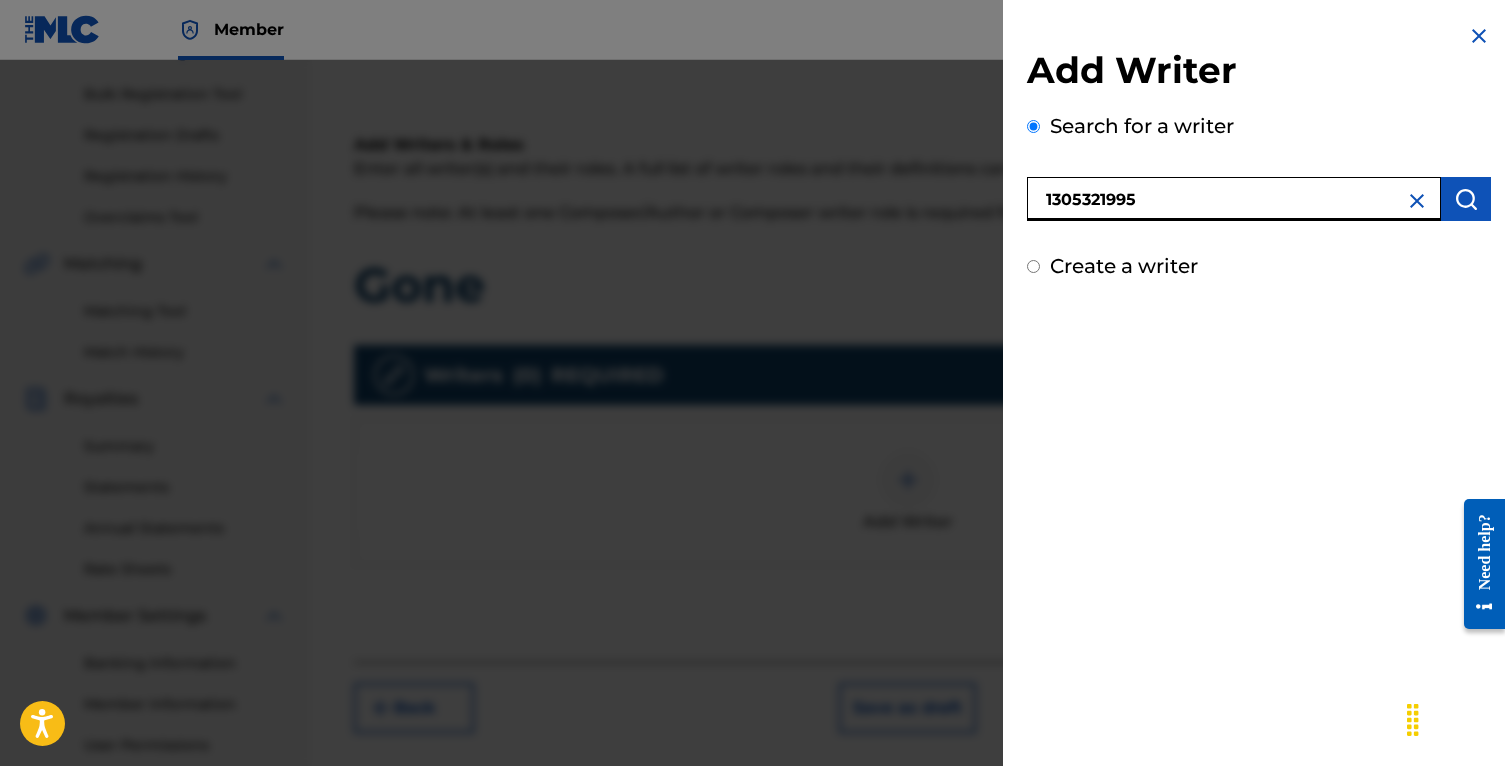type on "1305321995" 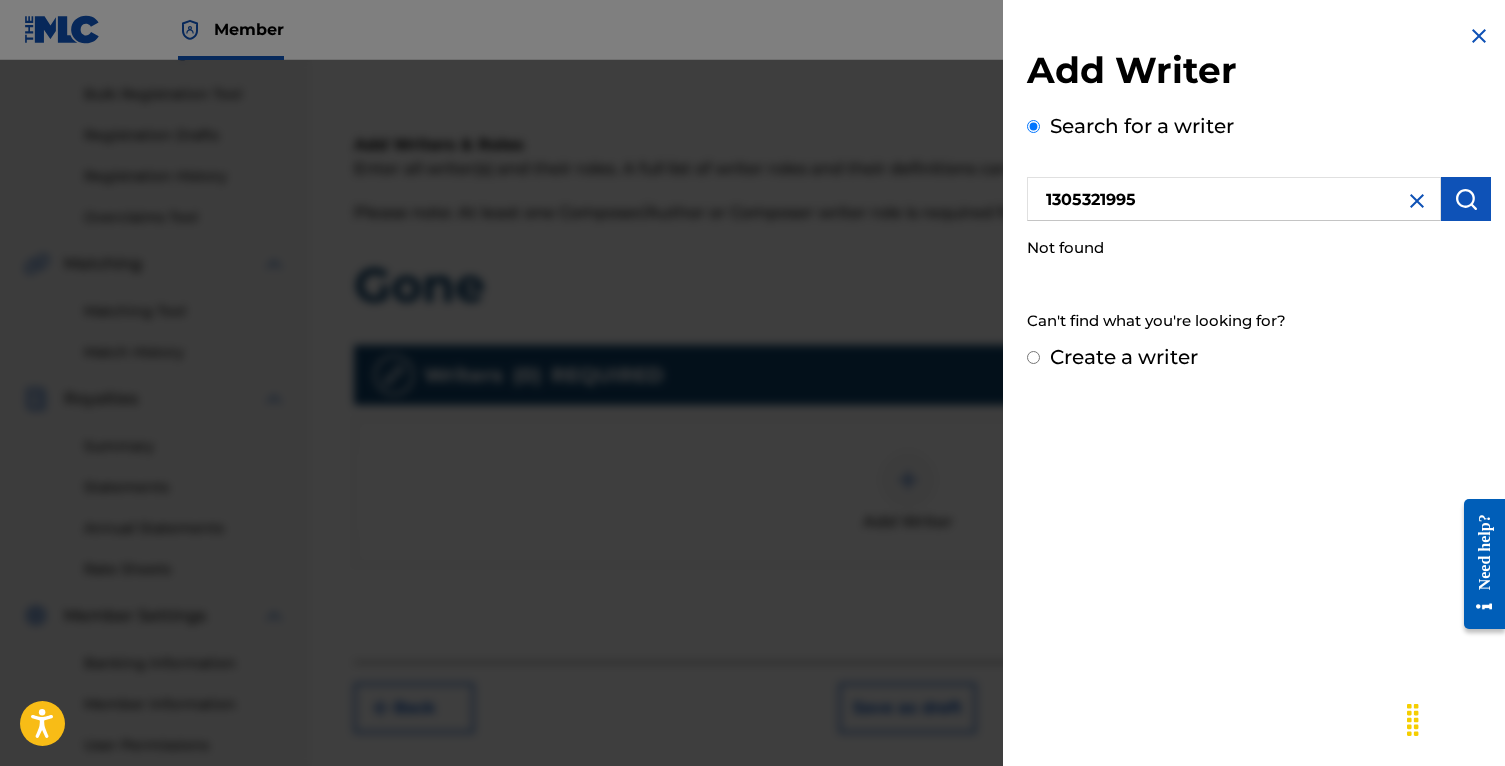 click at bounding box center [1417, 201] 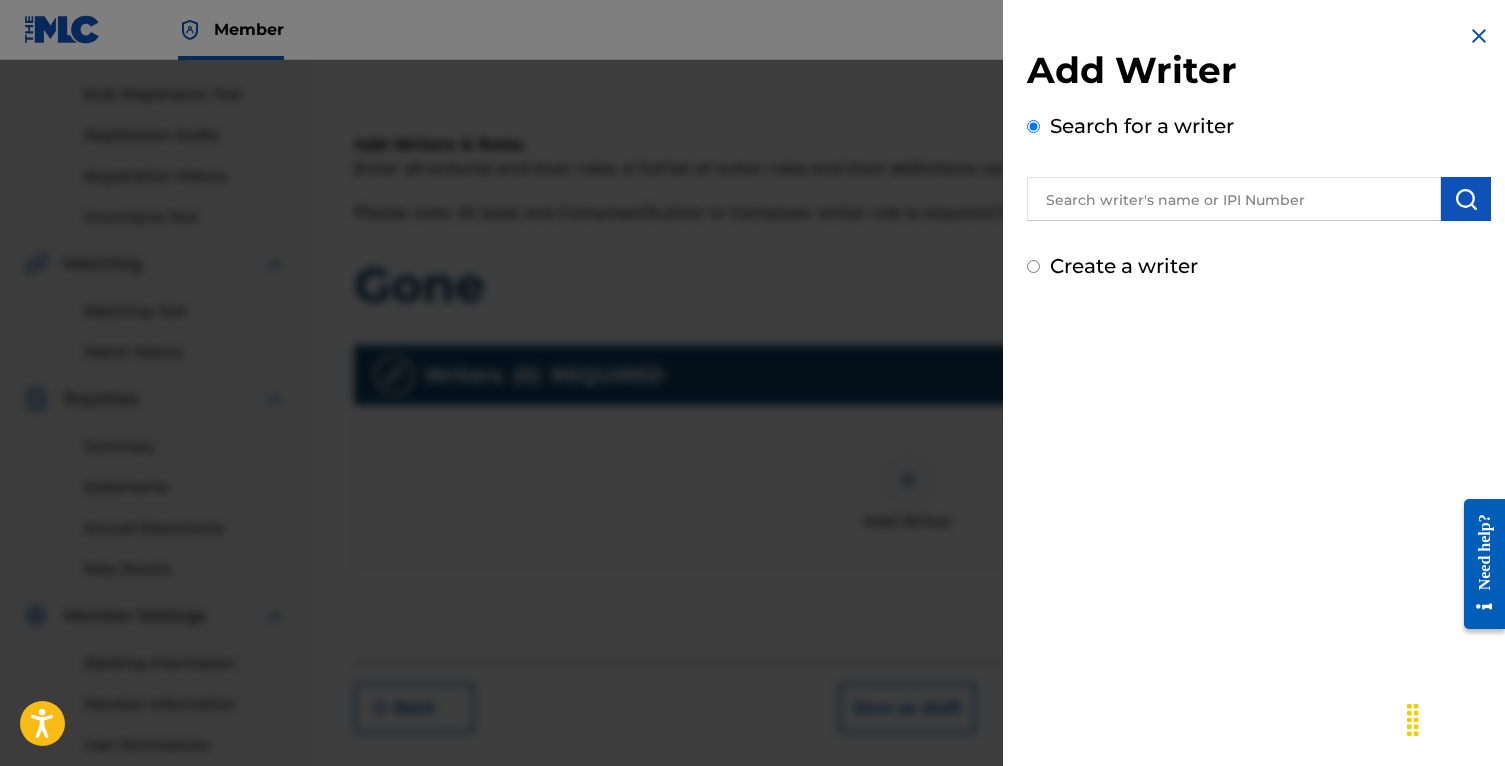 click at bounding box center [1234, 199] 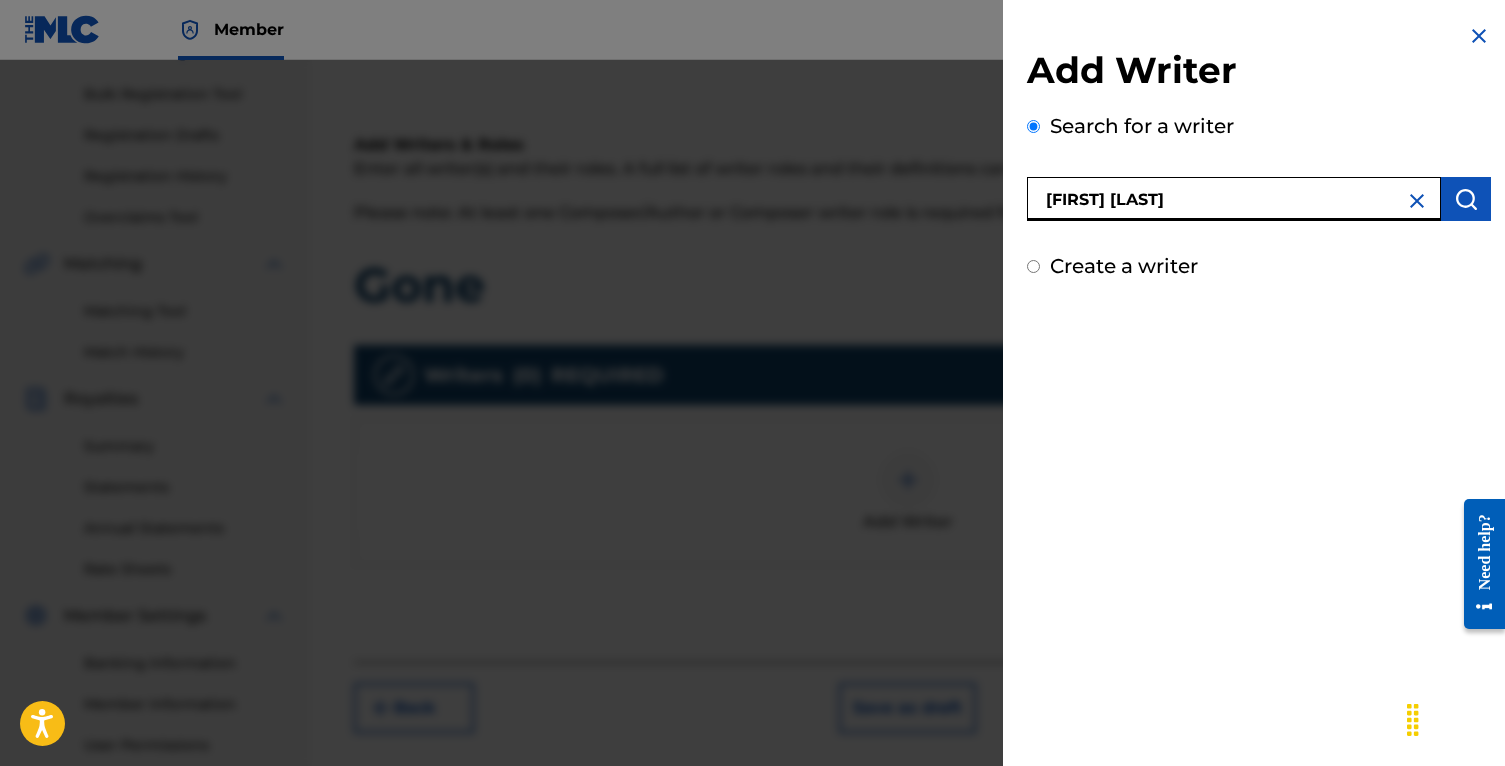 type on "[FIRST] [LAST]" 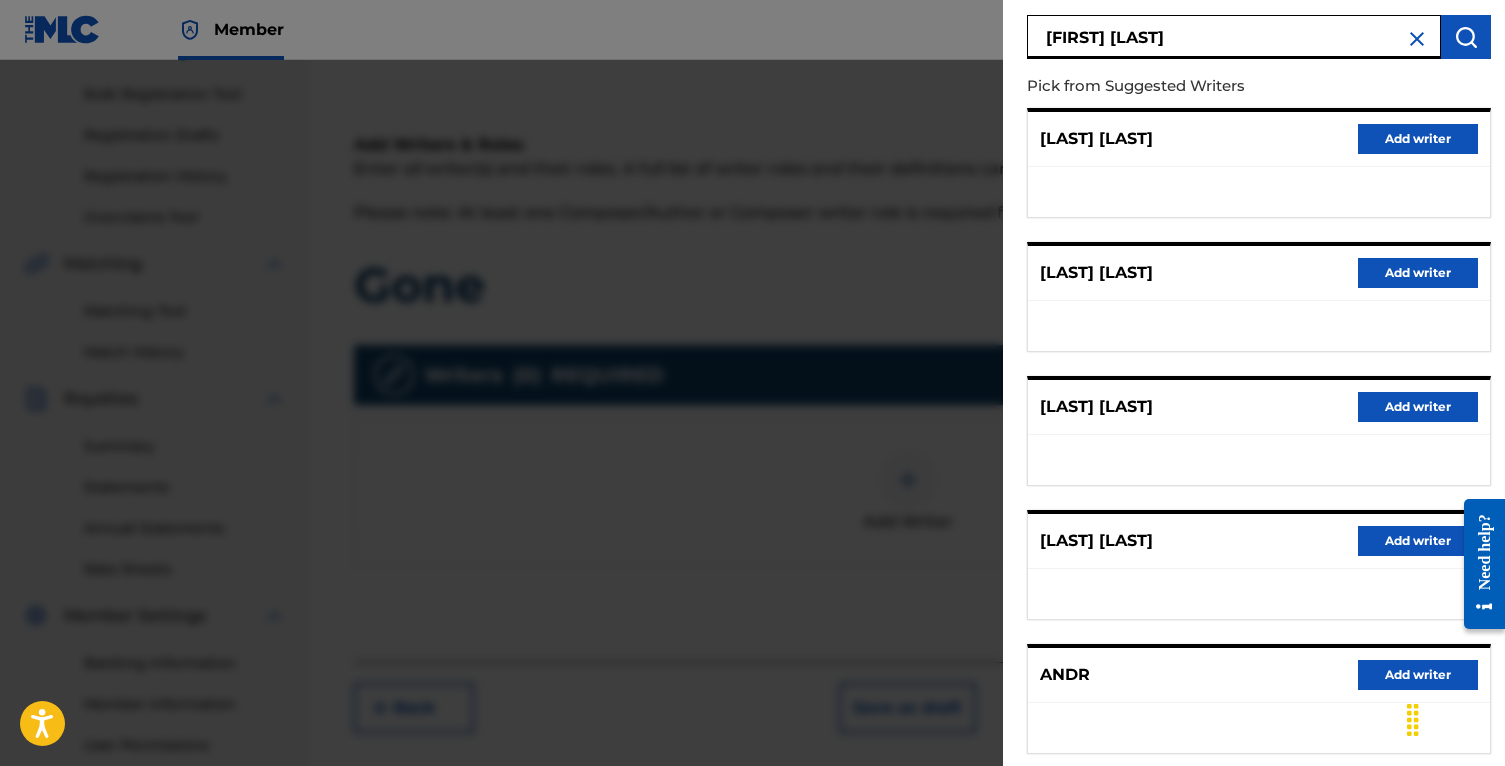 scroll, scrollTop: 276, scrollLeft: 0, axis: vertical 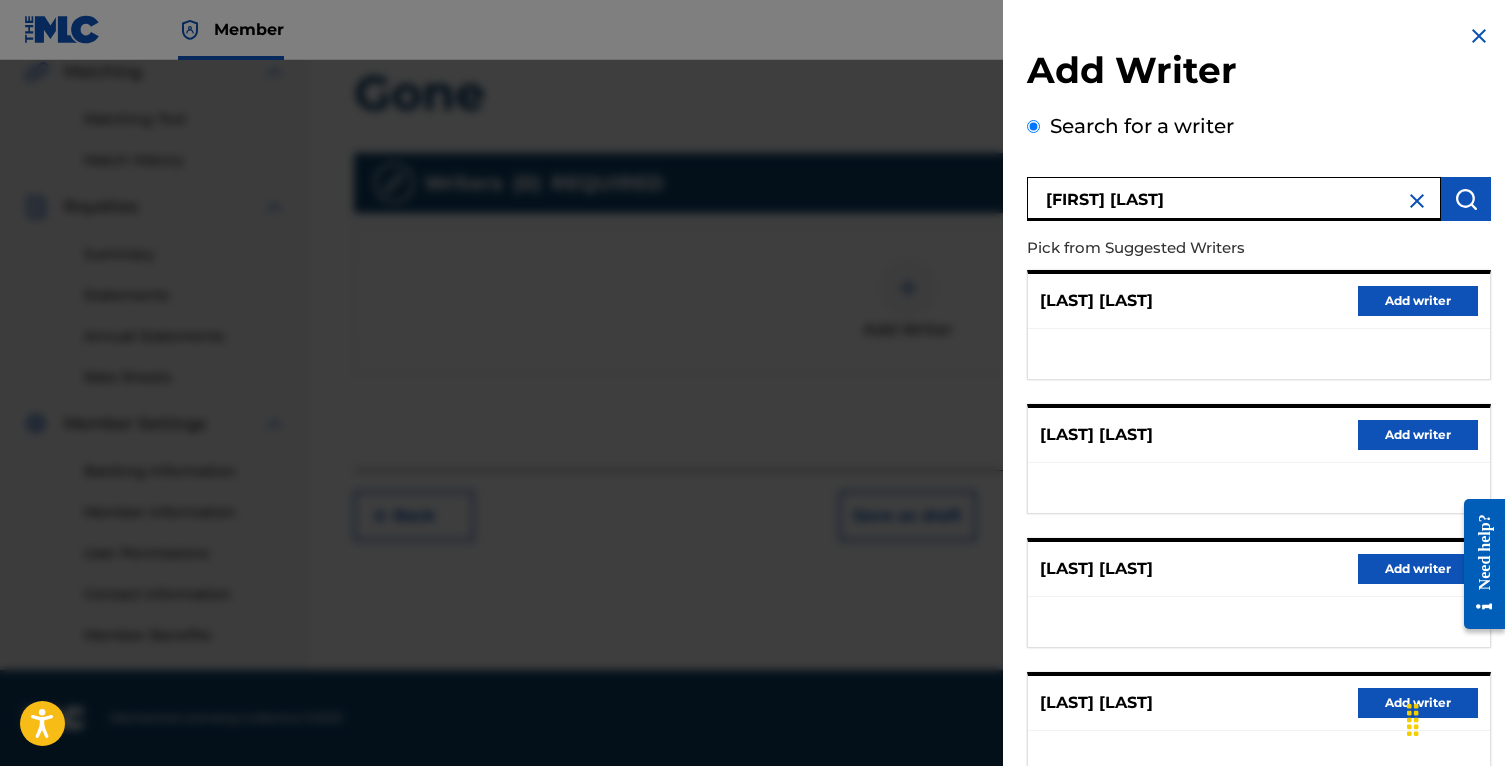 click at bounding box center [1417, 201] 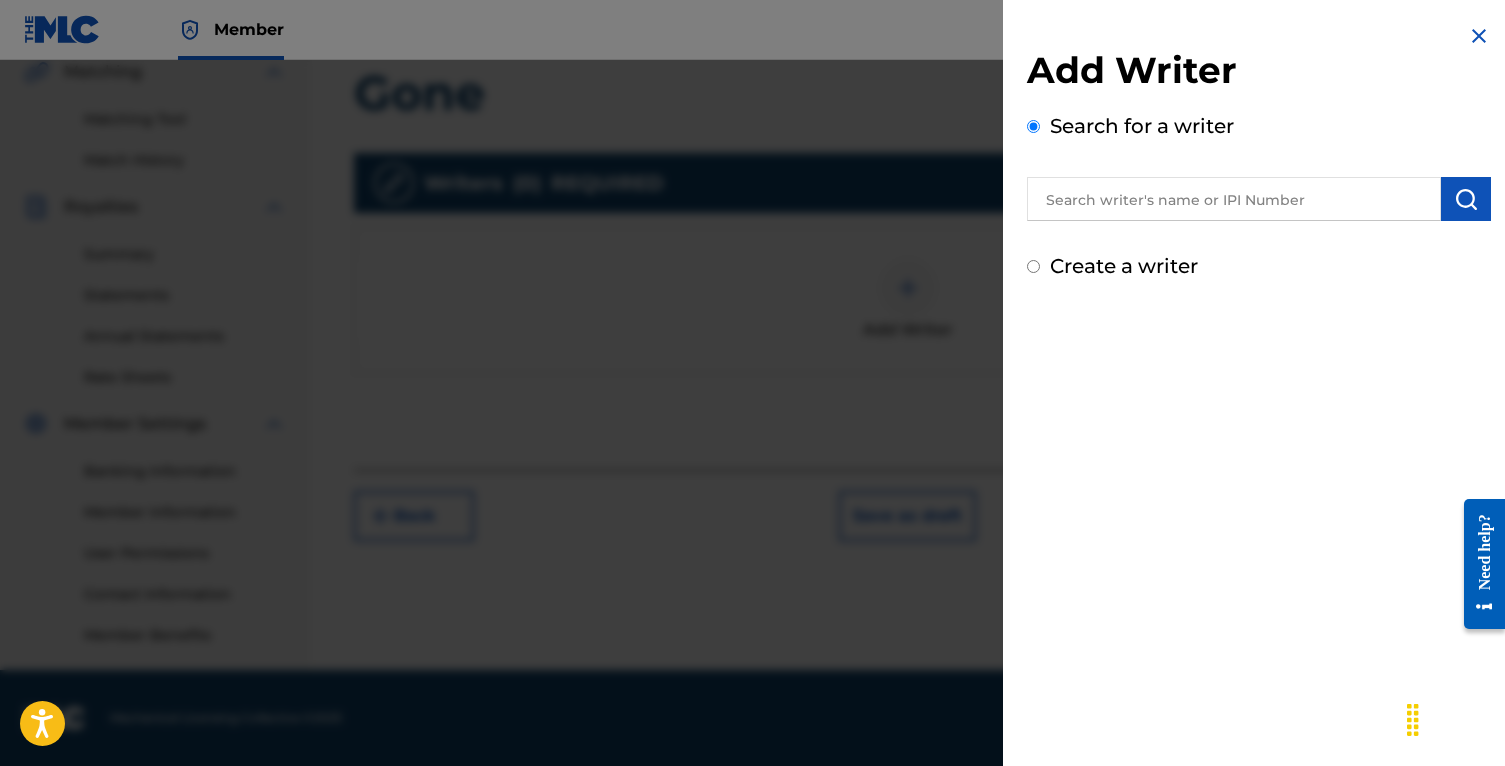 click at bounding box center [1234, 199] 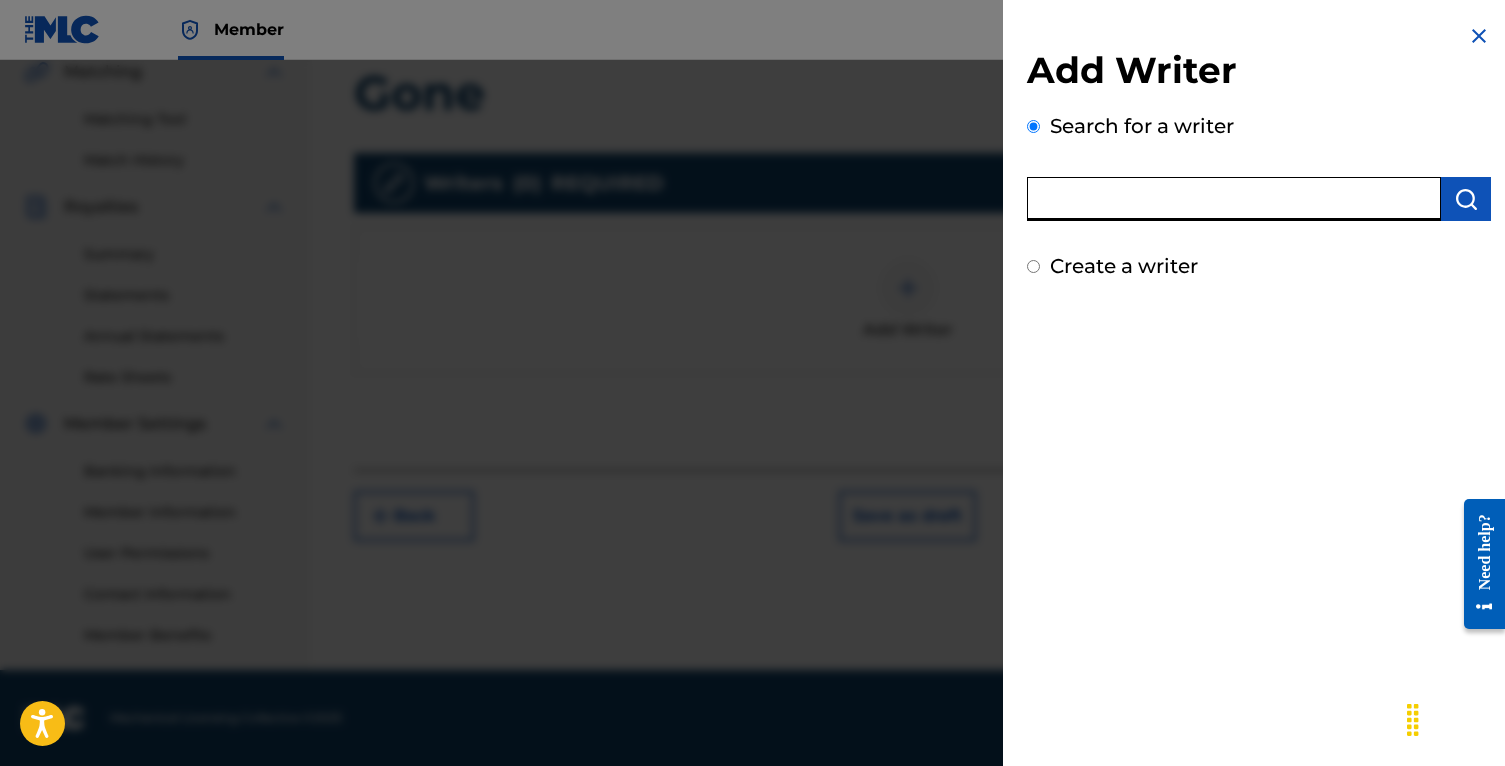paste on "1305321995" 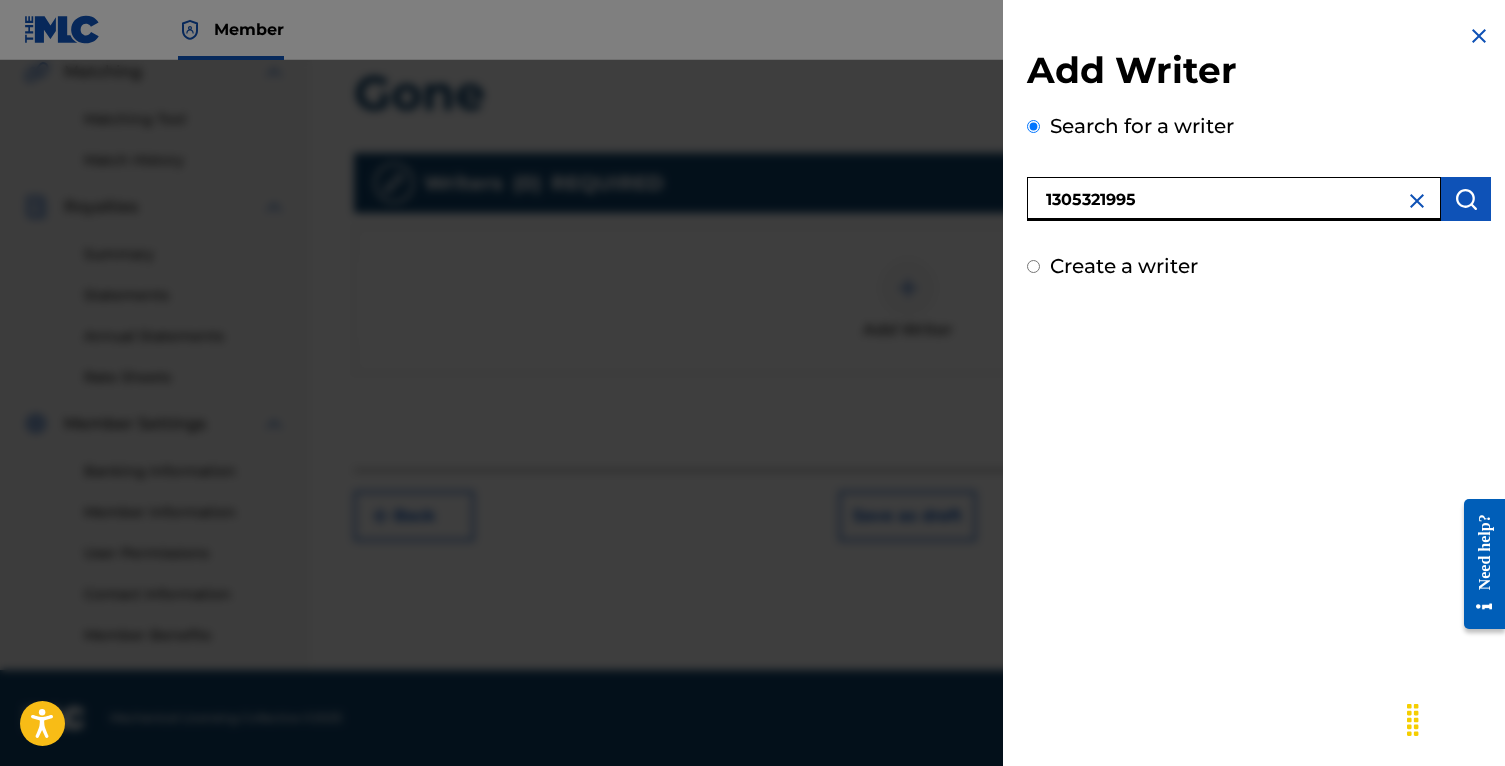 type on "1305321995" 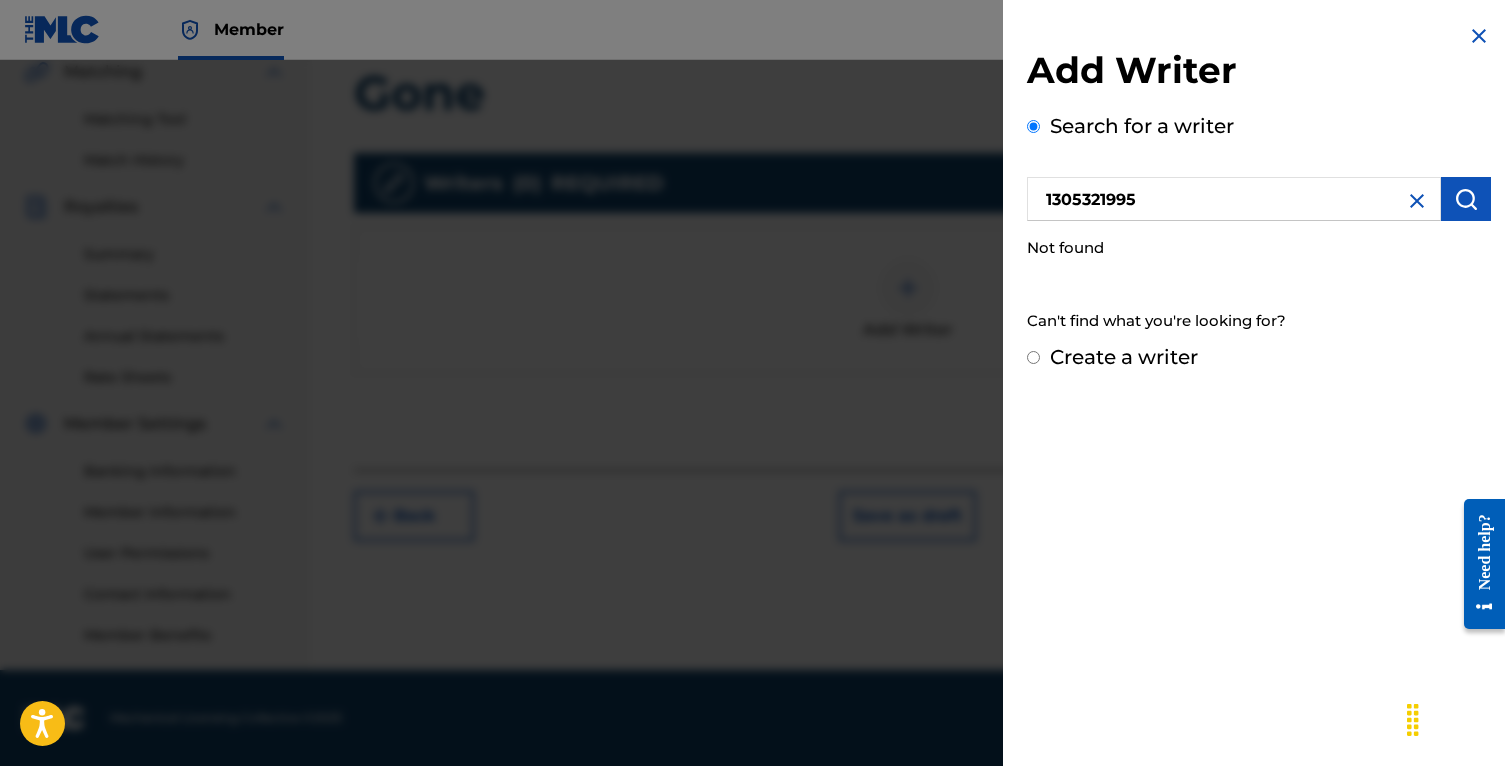 click at bounding box center (1479, 36) 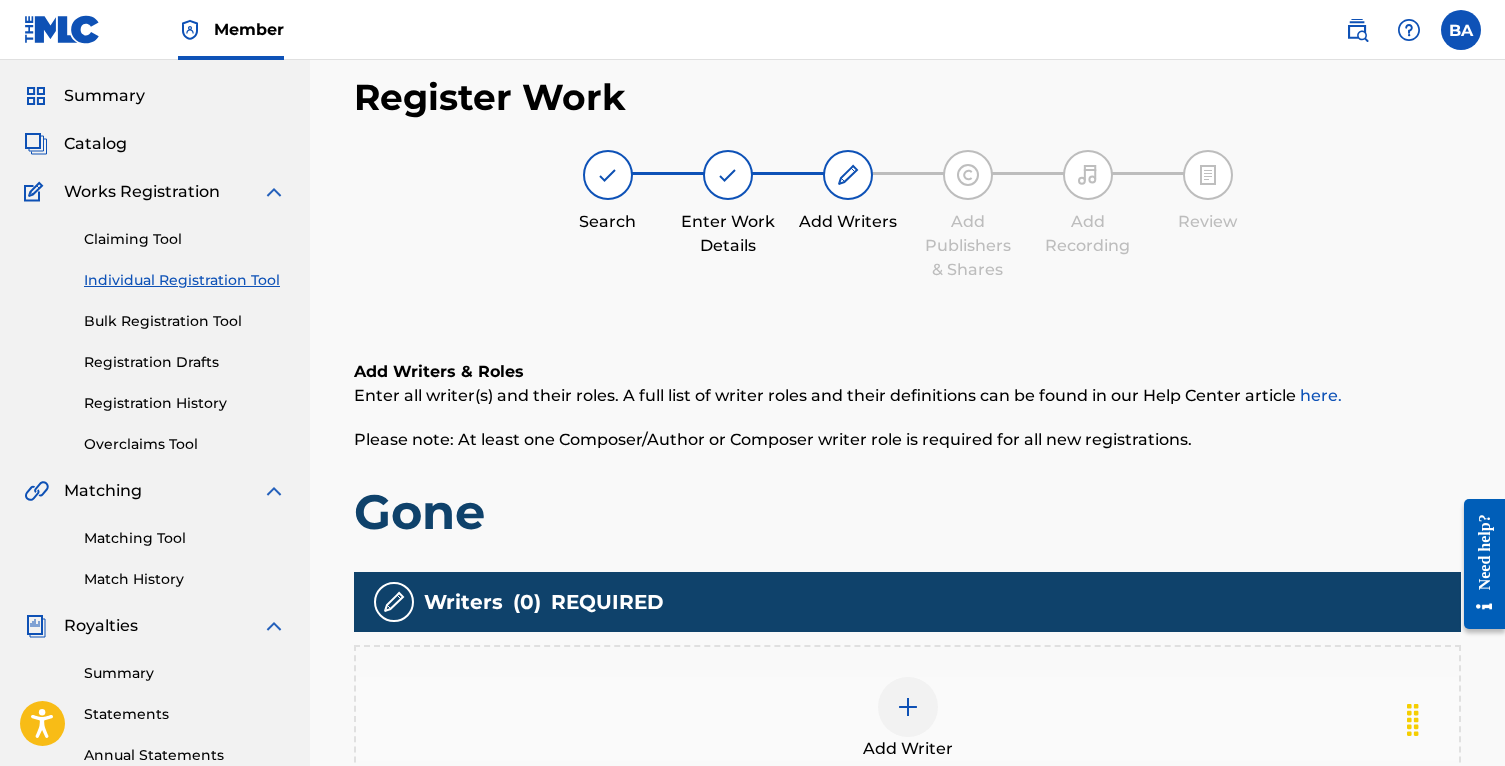 scroll, scrollTop: 0, scrollLeft: 0, axis: both 